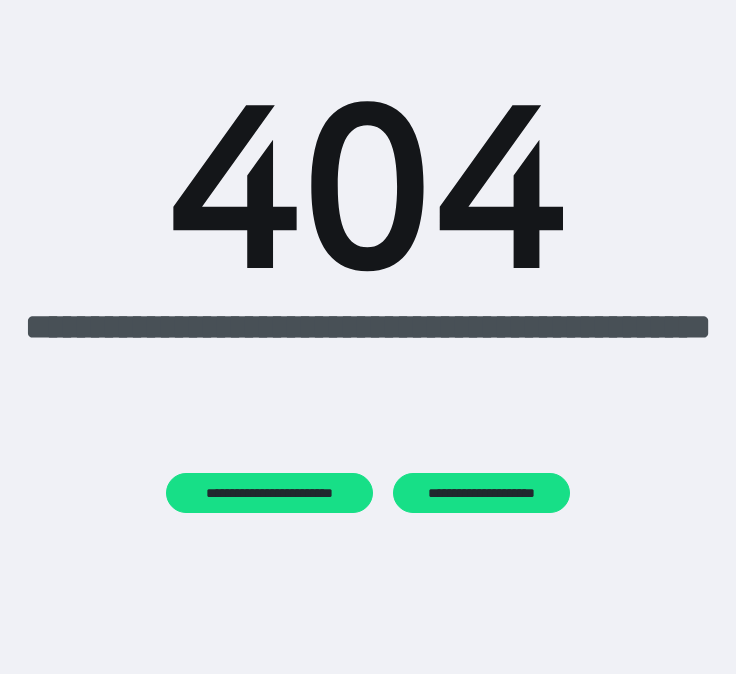 scroll, scrollTop: 0, scrollLeft: 0, axis: both 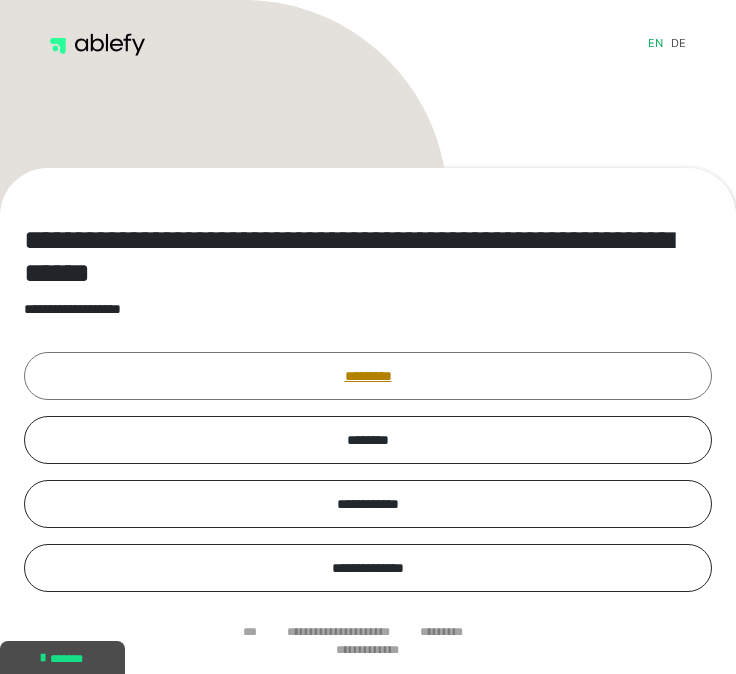 click on "*********" at bounding box center (368, 376) 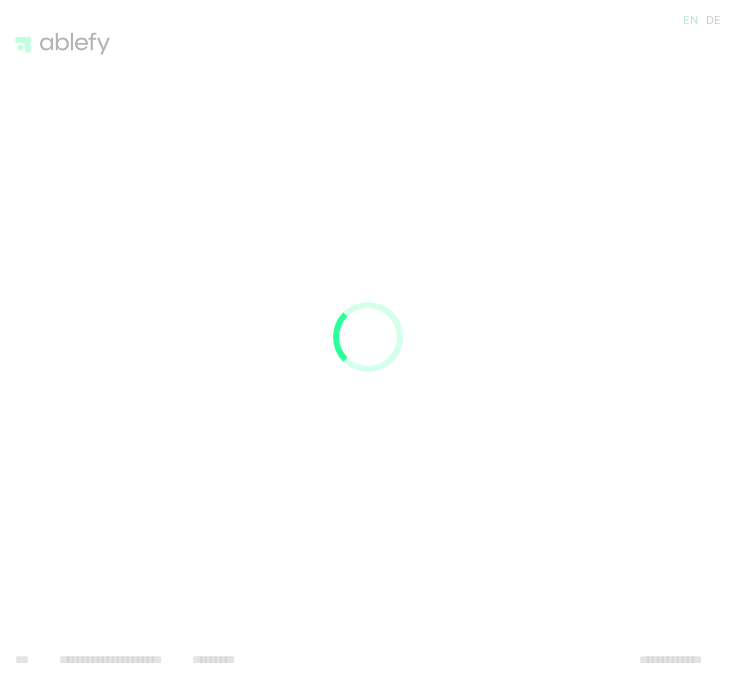 scroll, scrollTop: 0, scrollLeft: 0, axis: both 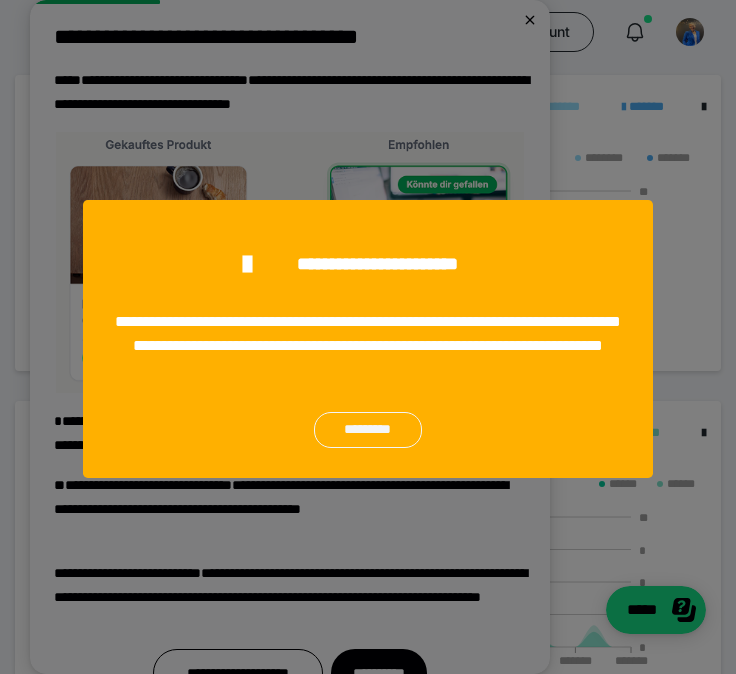 click on "*********" at bounding box center [367, 430] 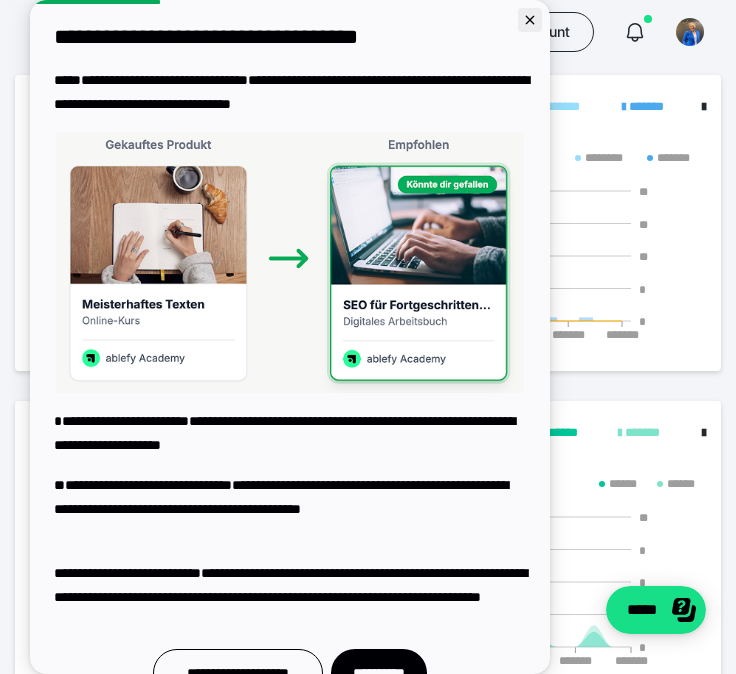 click 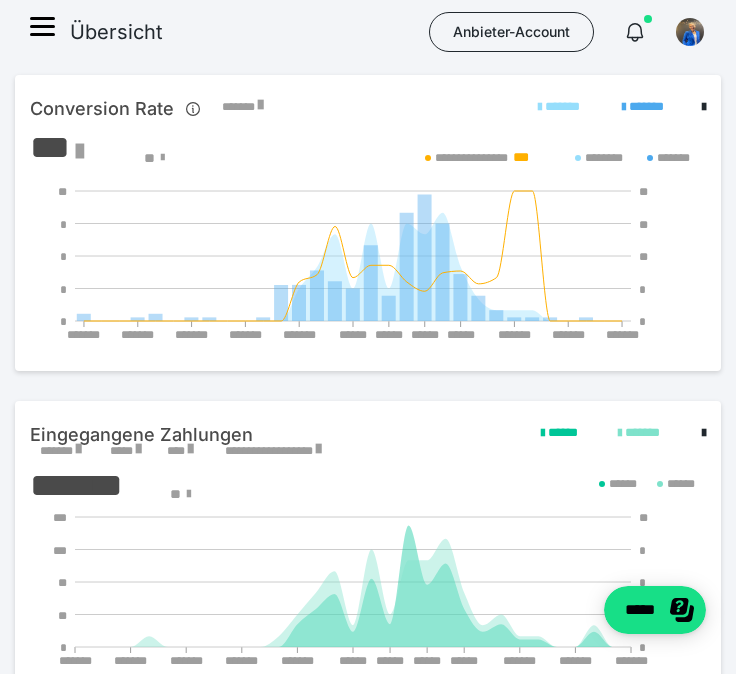 scroll, scrollTop: 0, scrollLeft: 0, axis: both 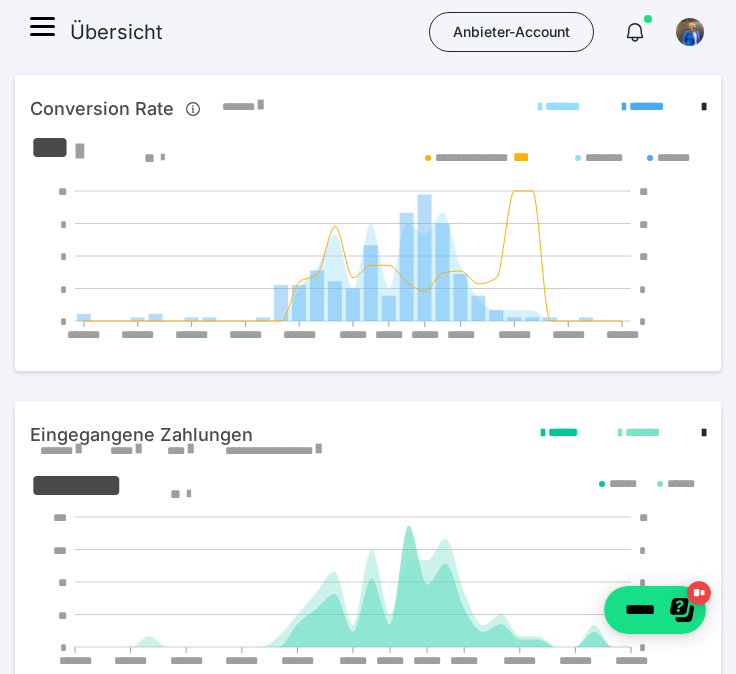 click 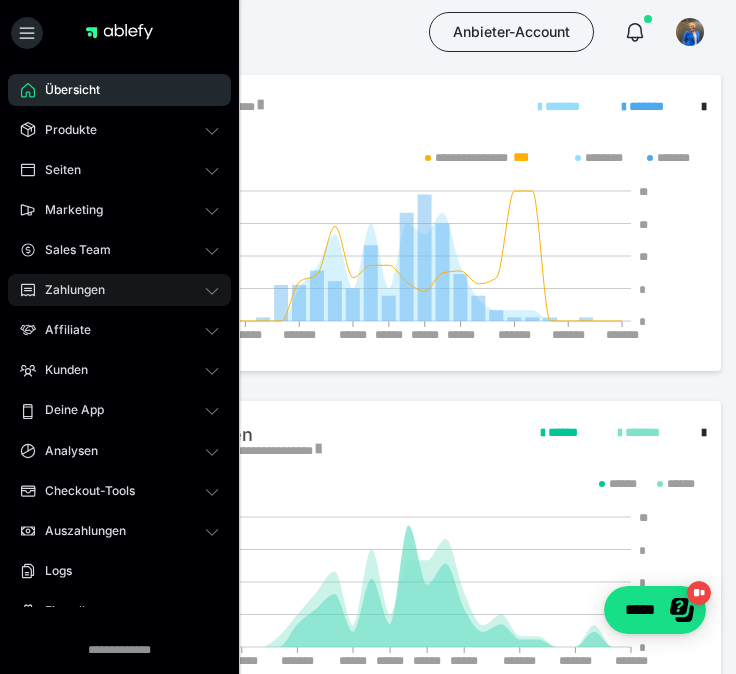 click on "Zahlungen" at bounding box center [68, 290] 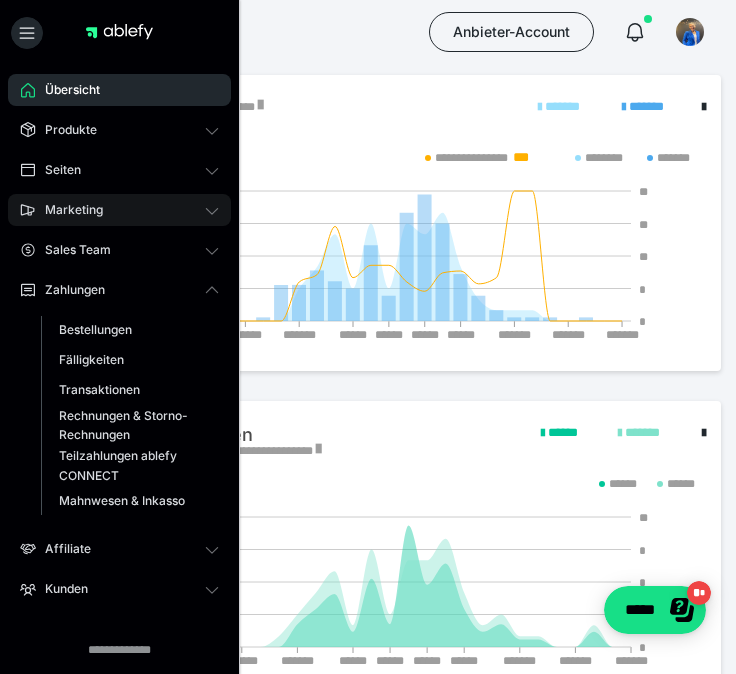 click on "Marketing" at bounding box center [67, 210] 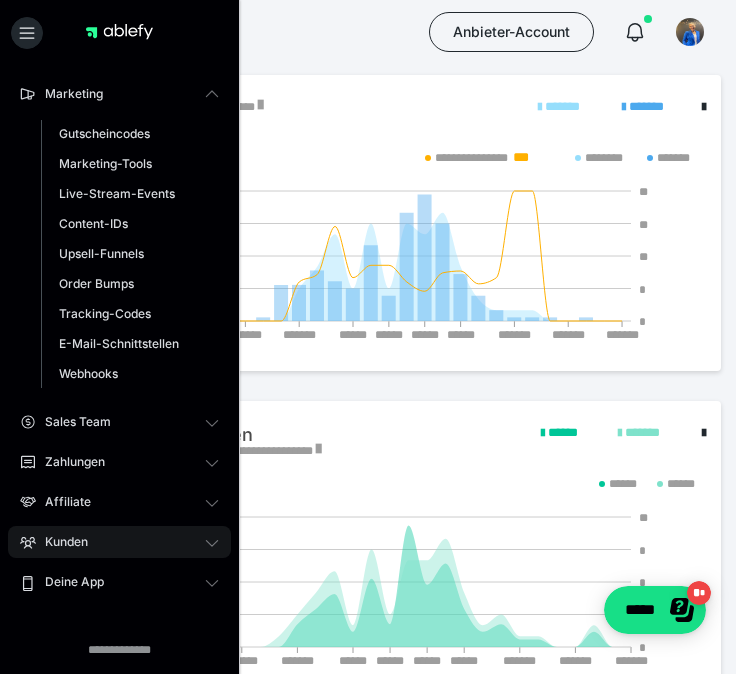 scroll, scrollTop: 121, scrollLeft: 0, axis: vertical 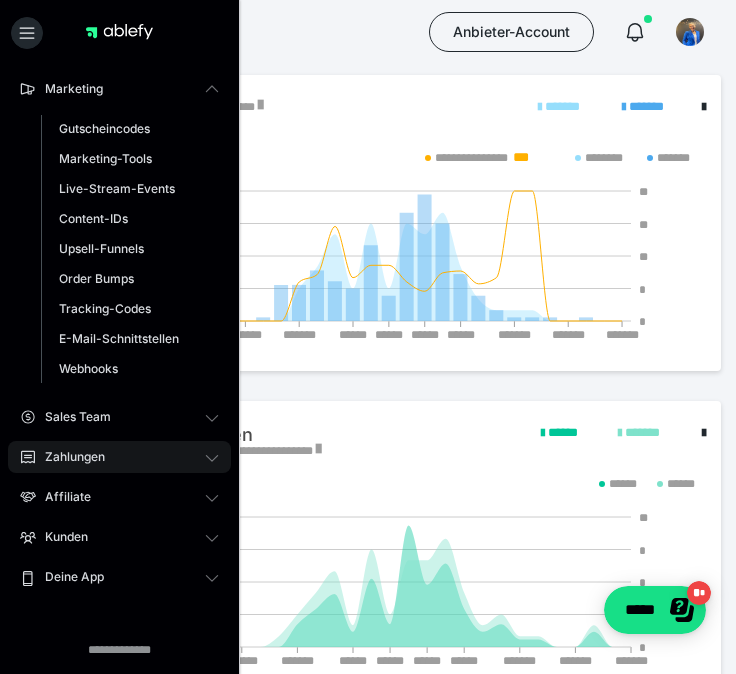 click on "Zahlungen" at bounding box center (68, 457) 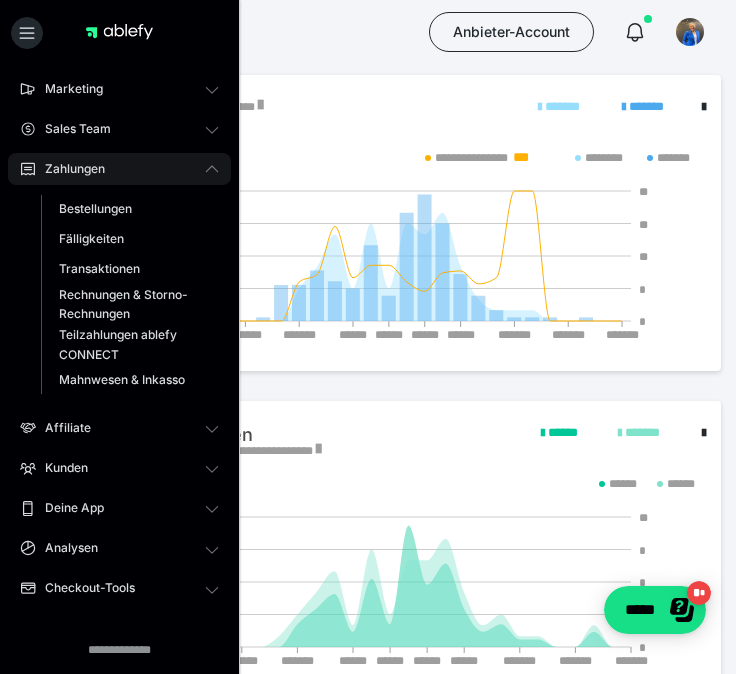 click on "Kunden" at bounding box center (119, 468) 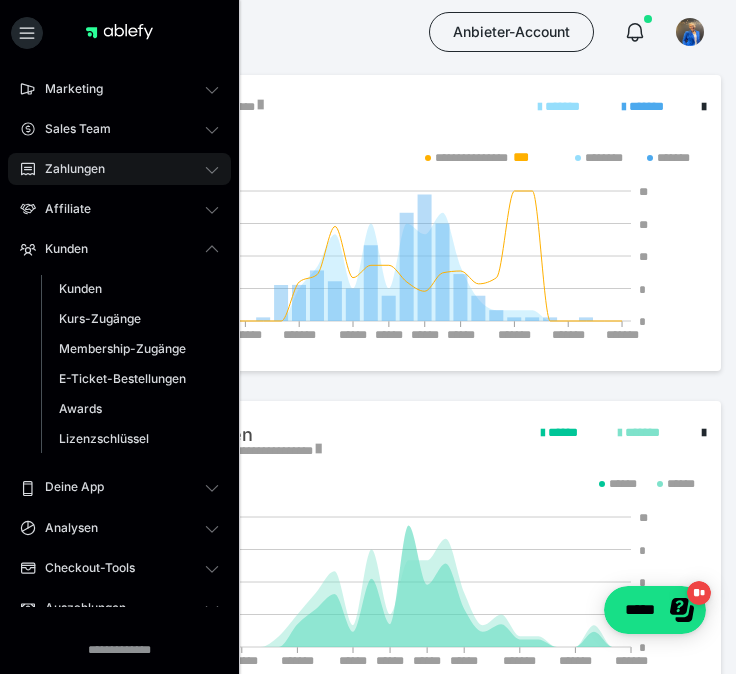 click on "Zahlungen" at bounding box center (68, 169) 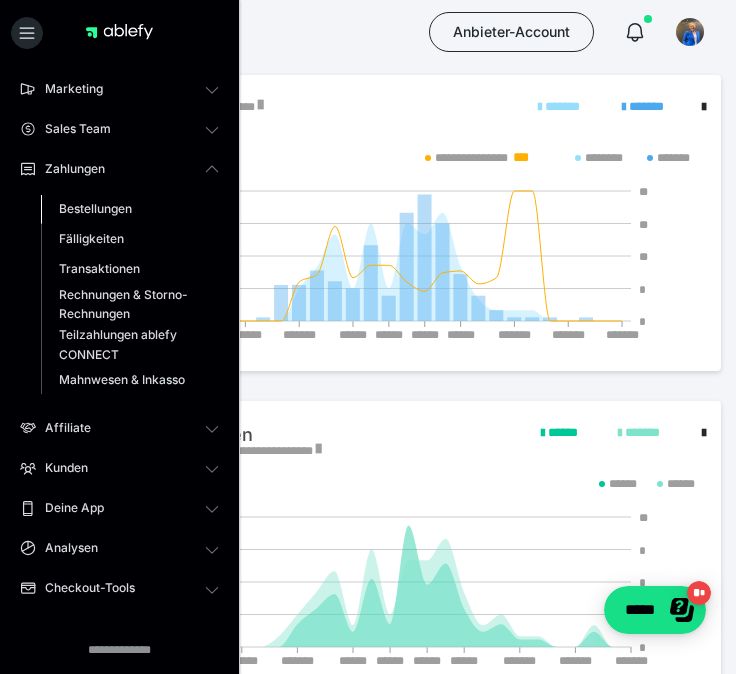 click on "Bestellungen" at bounding box center [95, 208] 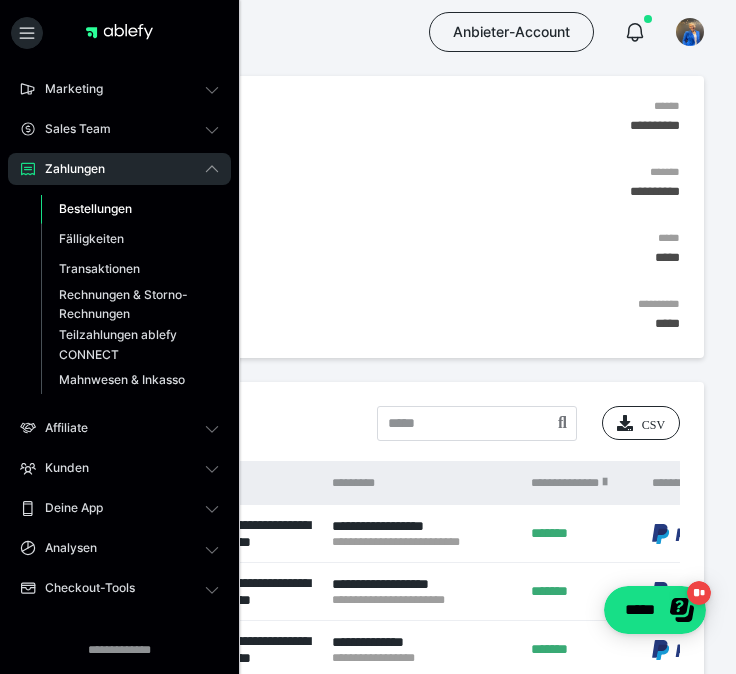 click on "*****" at bounding box center [368, 258] 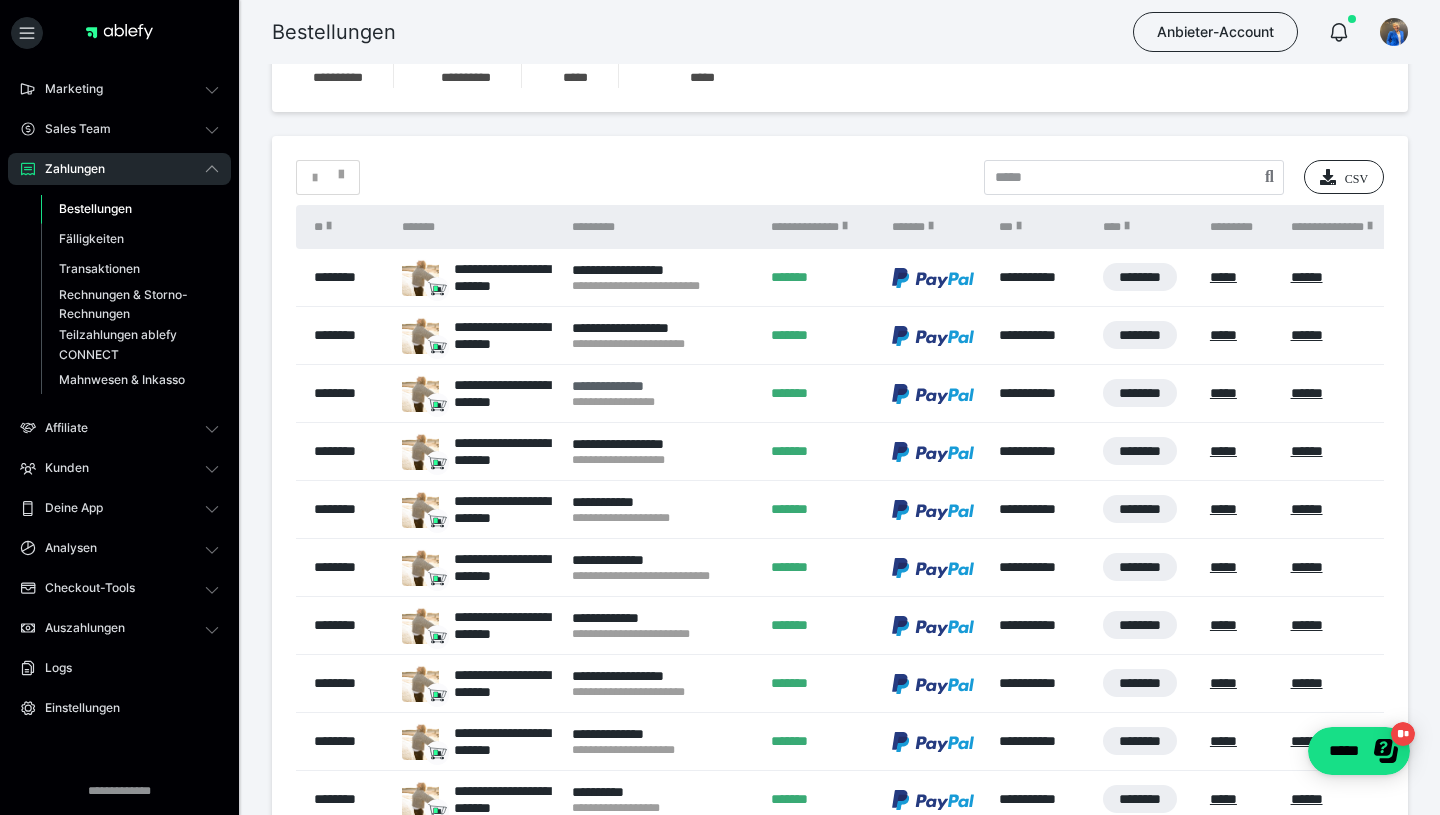 scroll, scrollTop: 0, scrollLeft: 0, axis: both 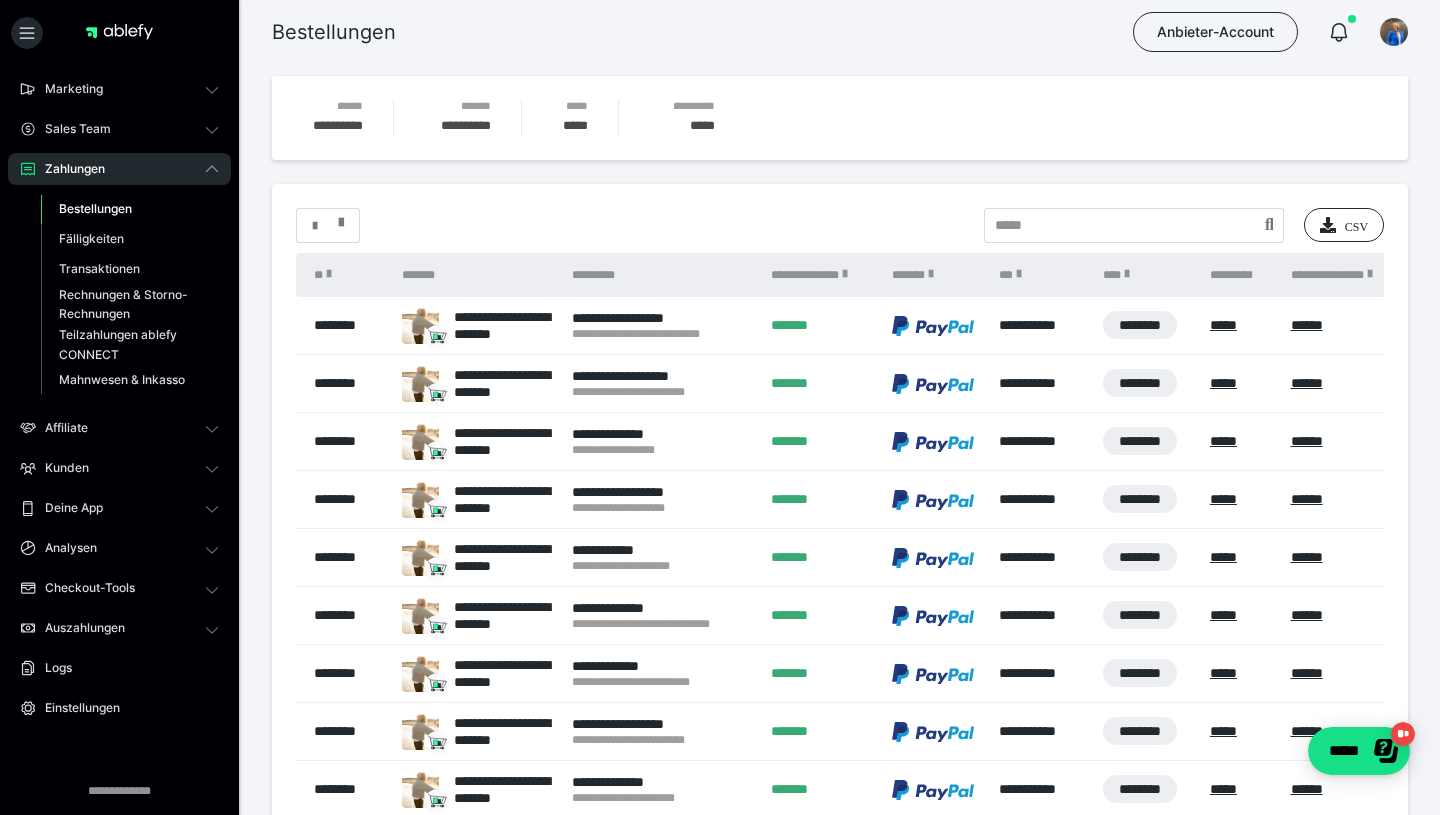 click at bounding box center [341, 218] 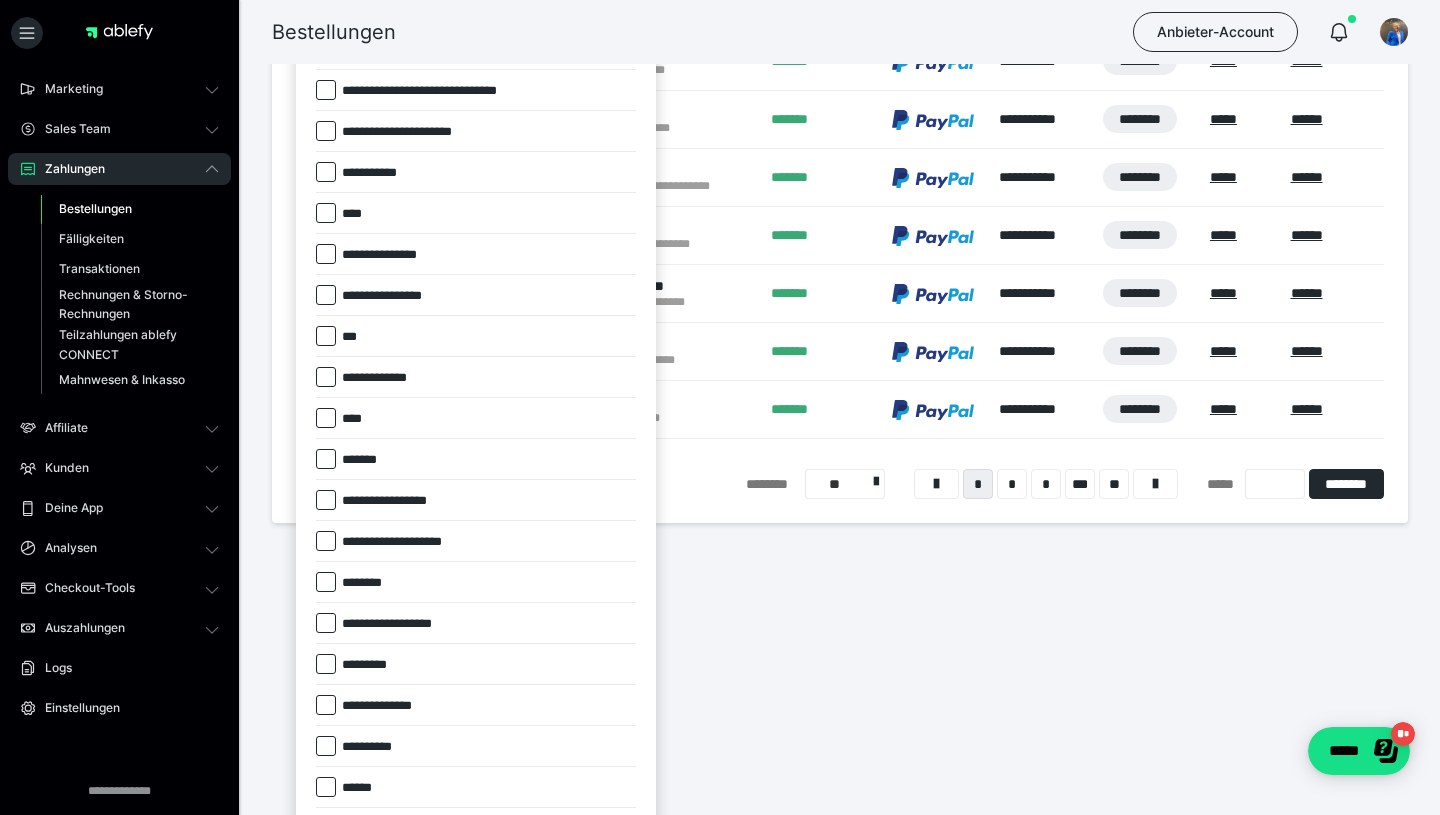 scroll, scrollTop: 485, scrollLeft: 0, axis: vertical 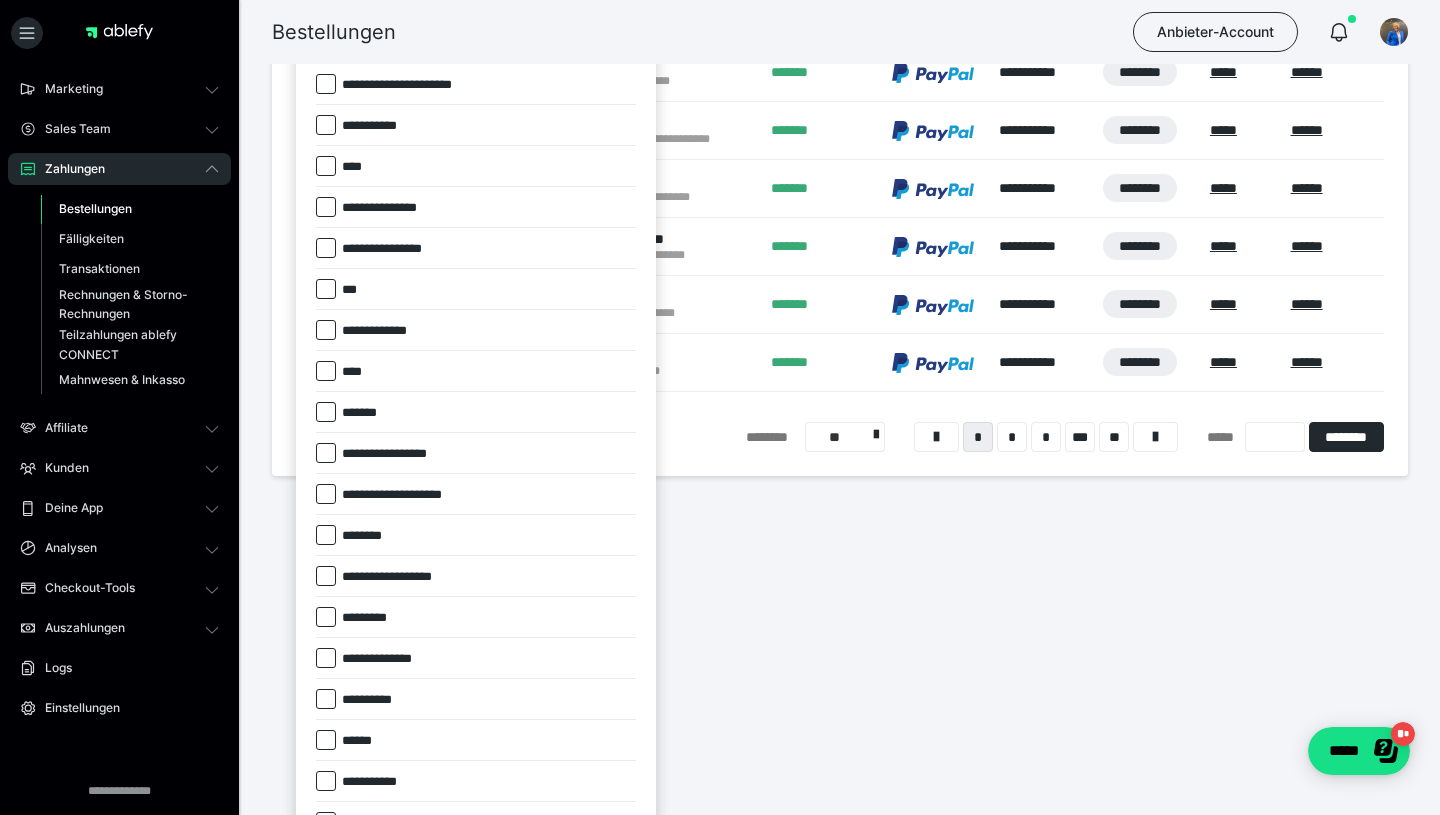 click at bounding box center (326, 412) 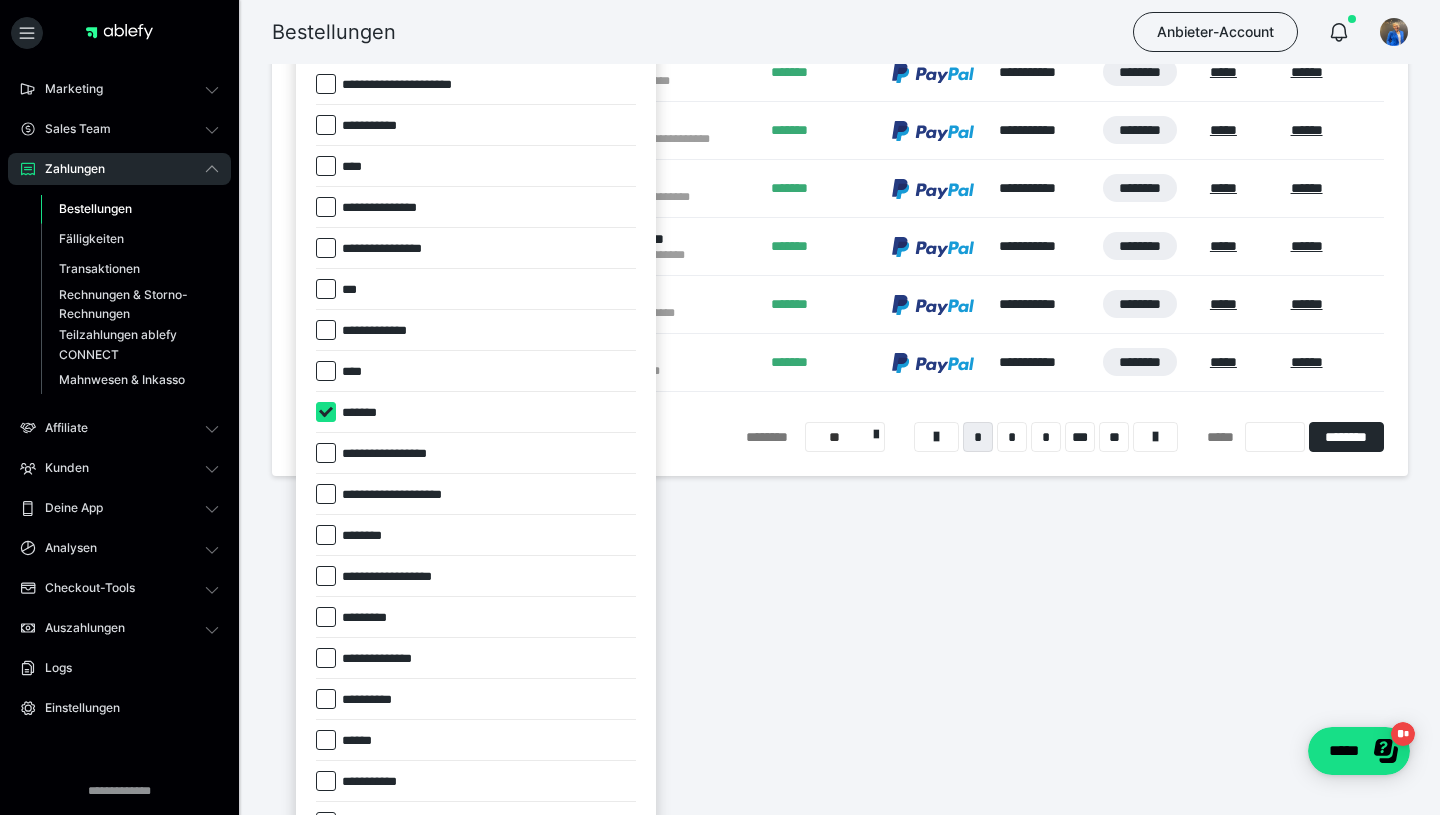 checkbox on "****" 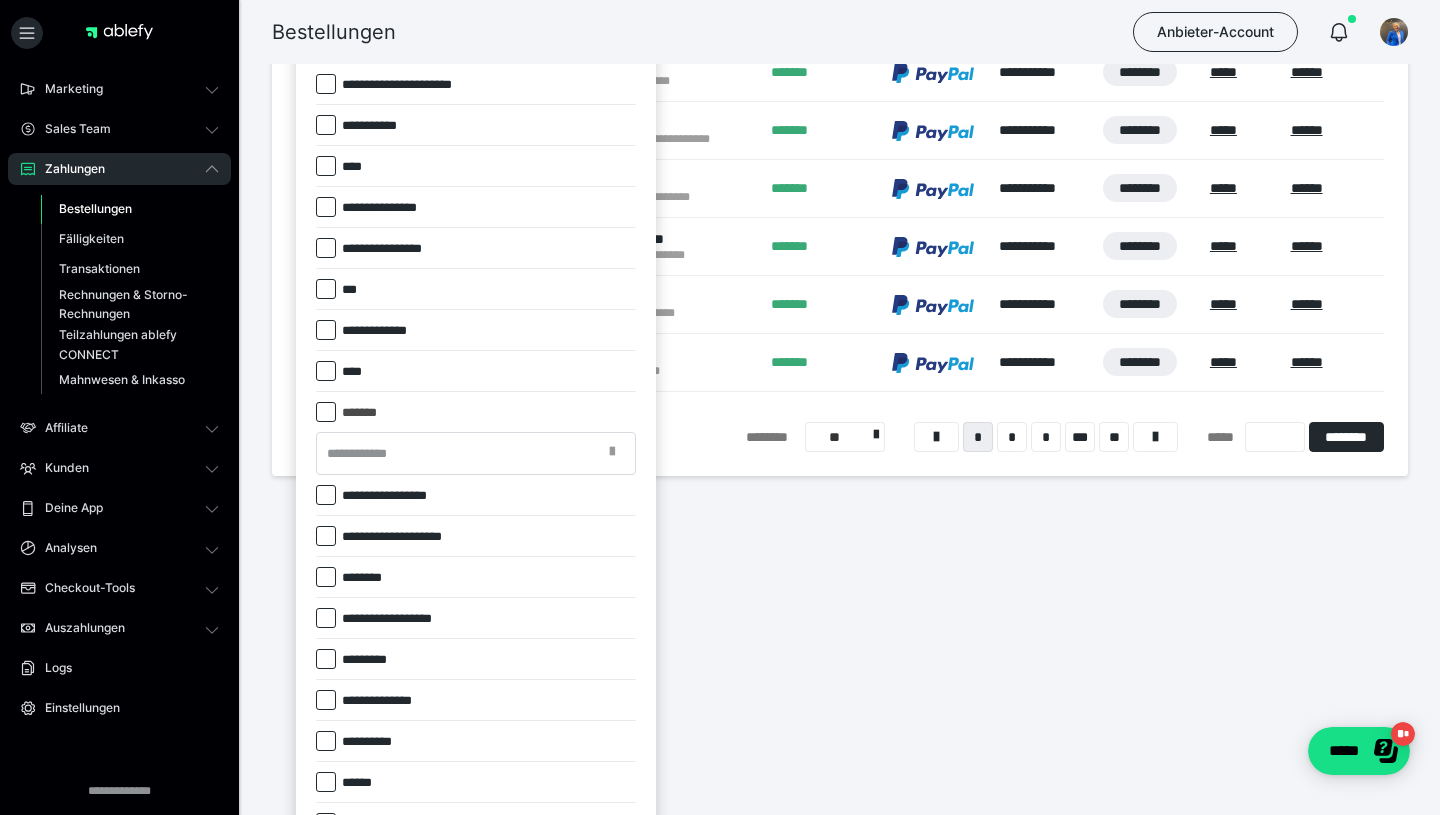click at bounding box center (612, 452) 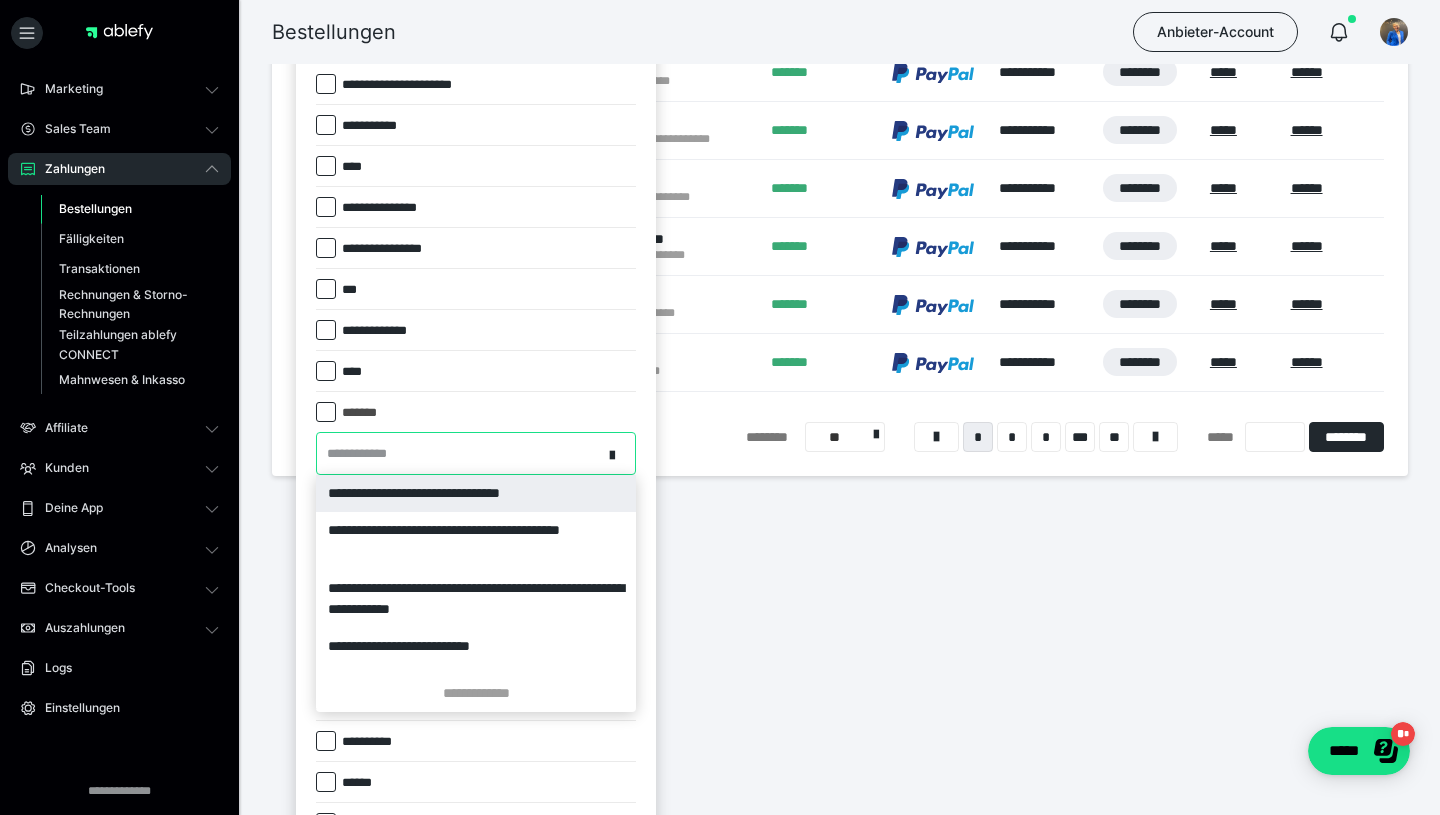 click on "**********" at bounding box center (476, 493) 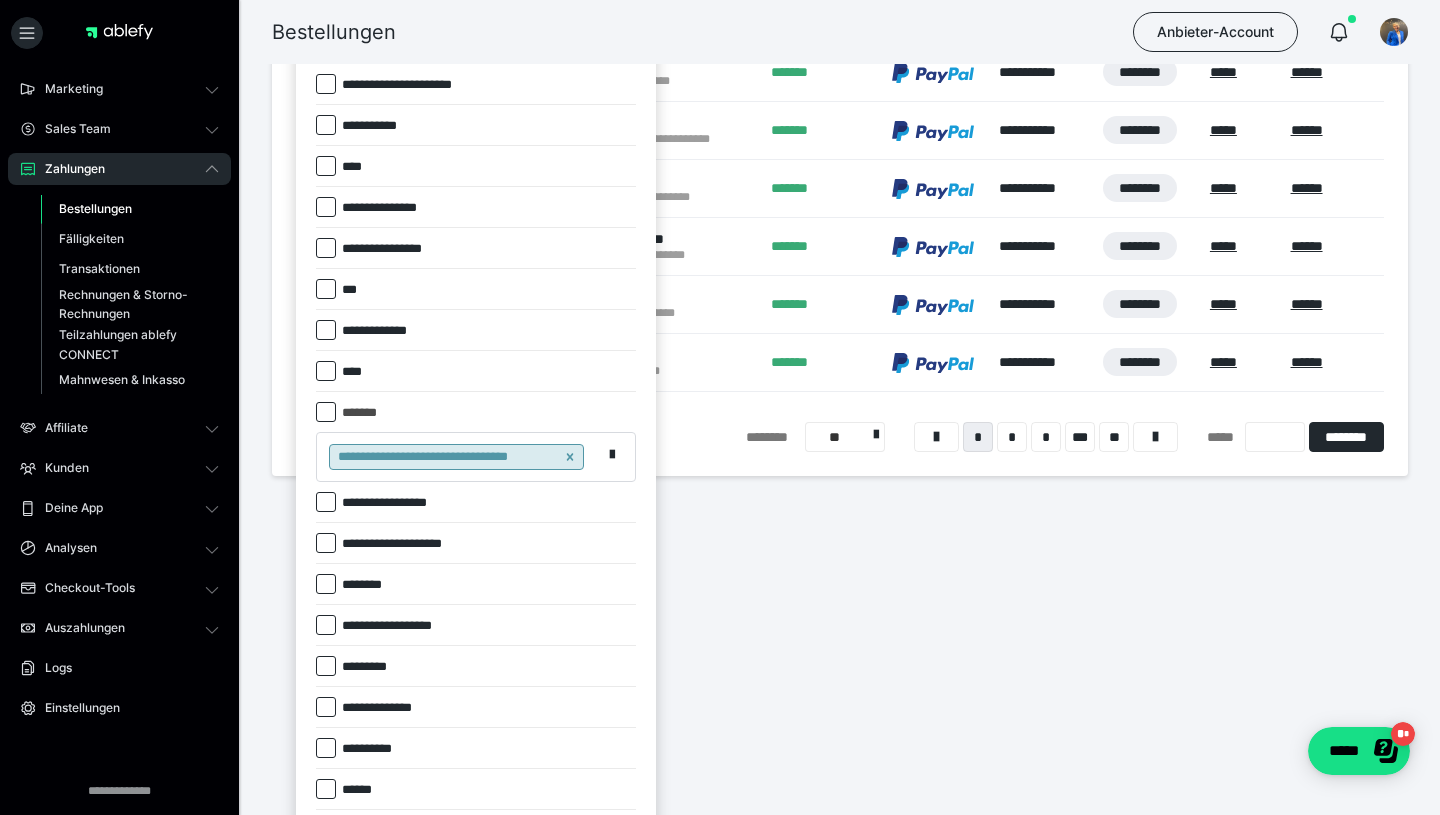 click at bounding box center [720, 407] 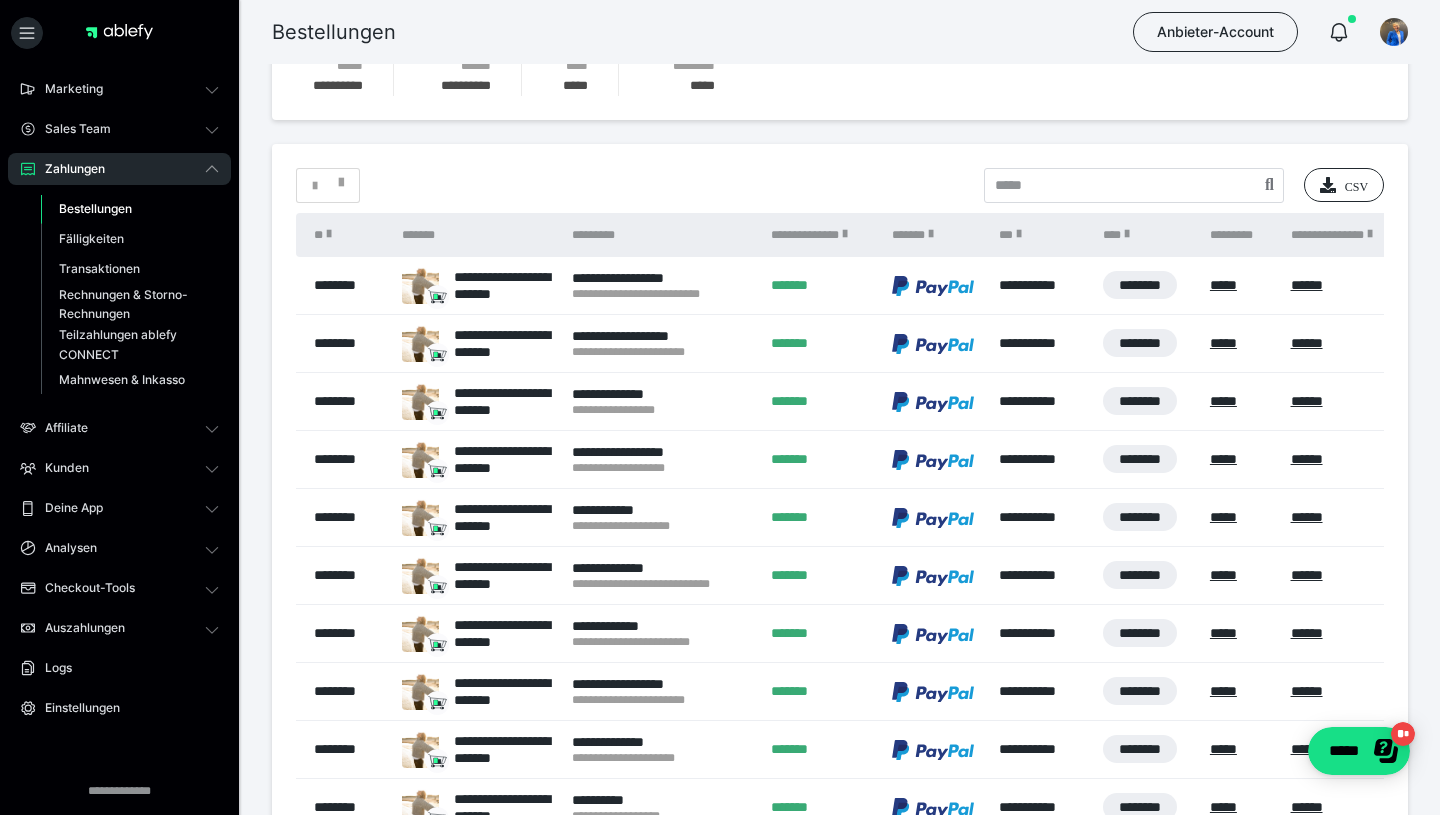 scroll, scrollTop: 42, scrollLeft: 0, axis: vertical 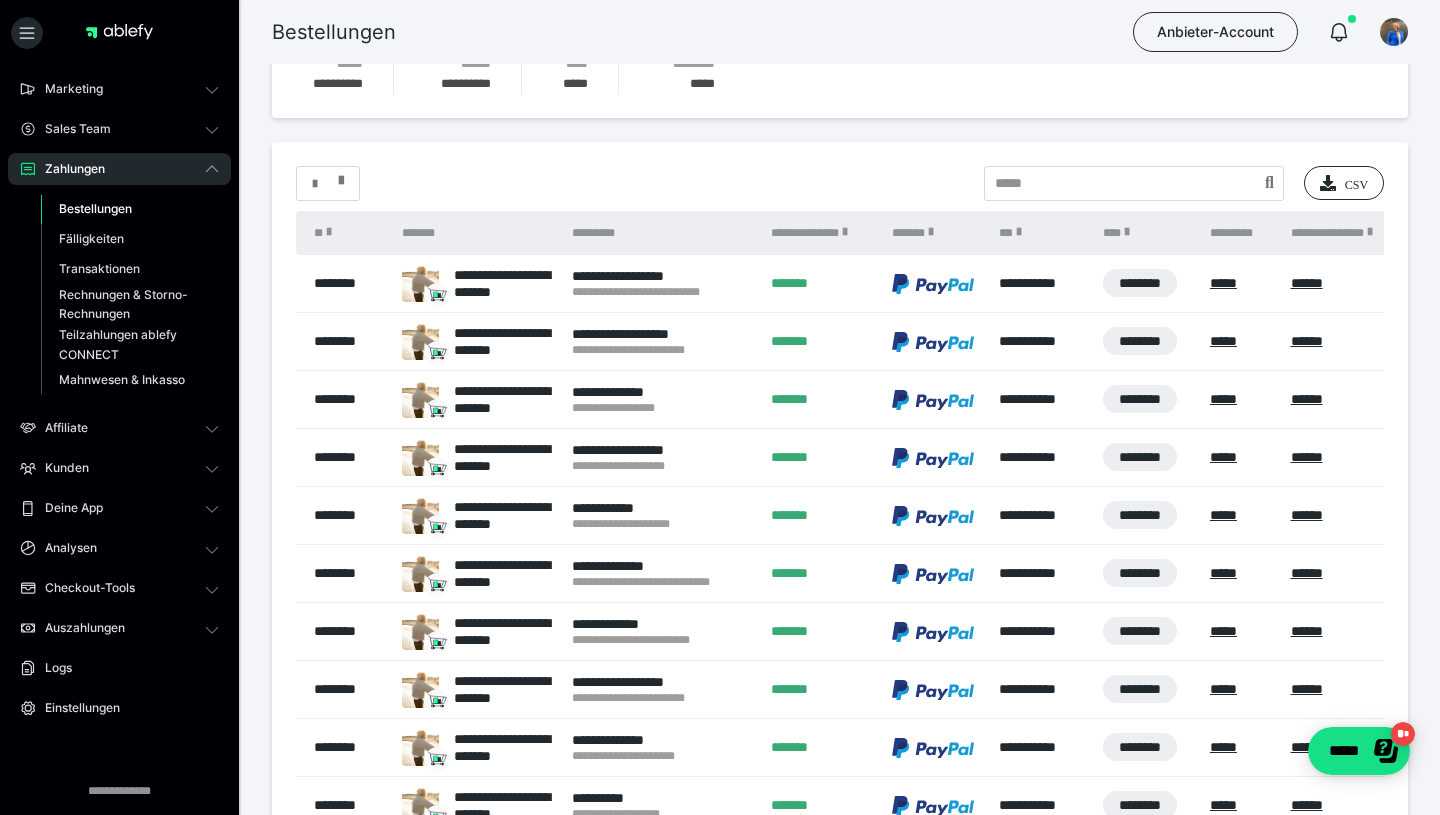 click at bounding box center [341, 176] 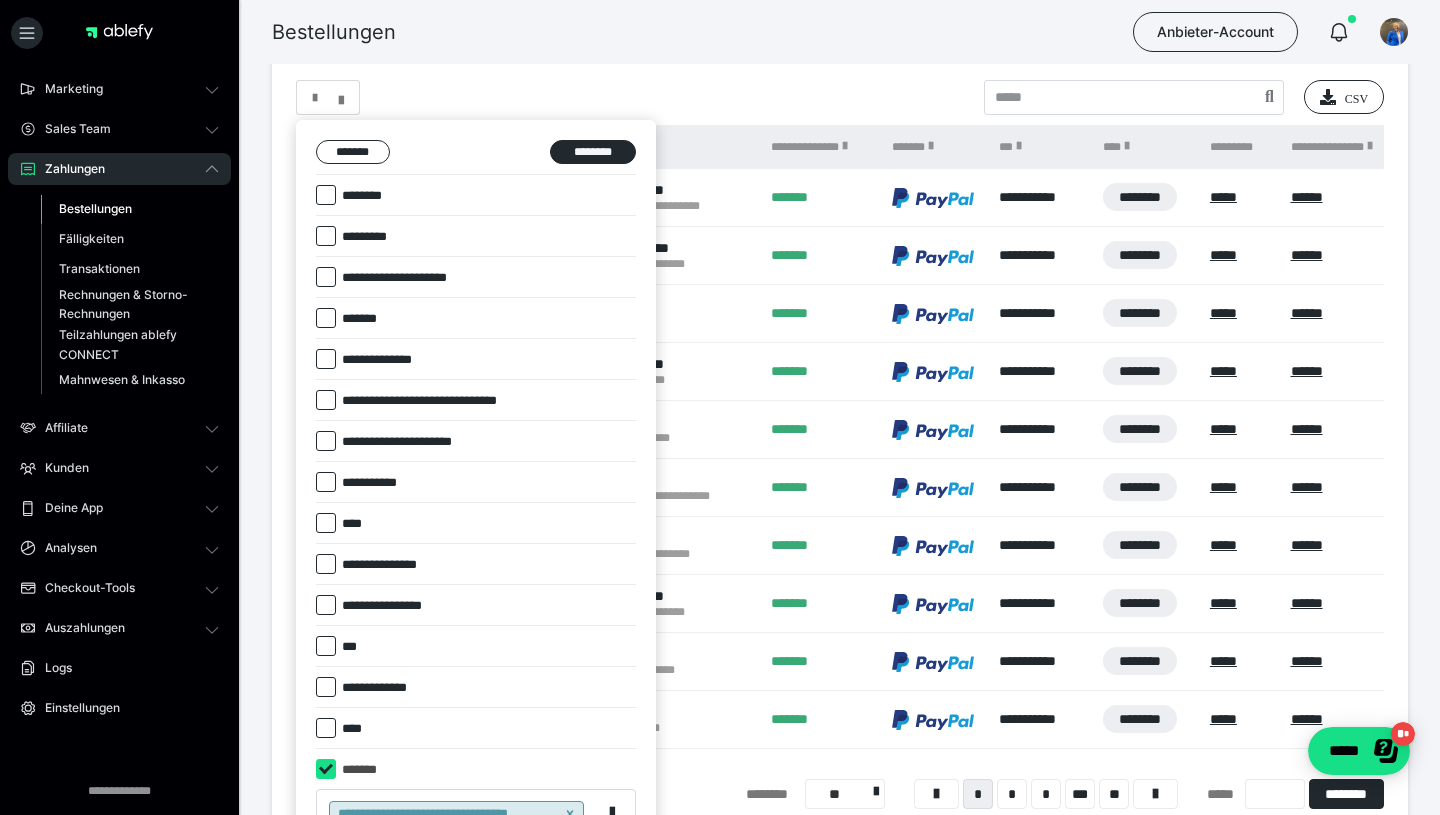 scroll, scrollTop: 0, scrollLeft: 0, axis: both 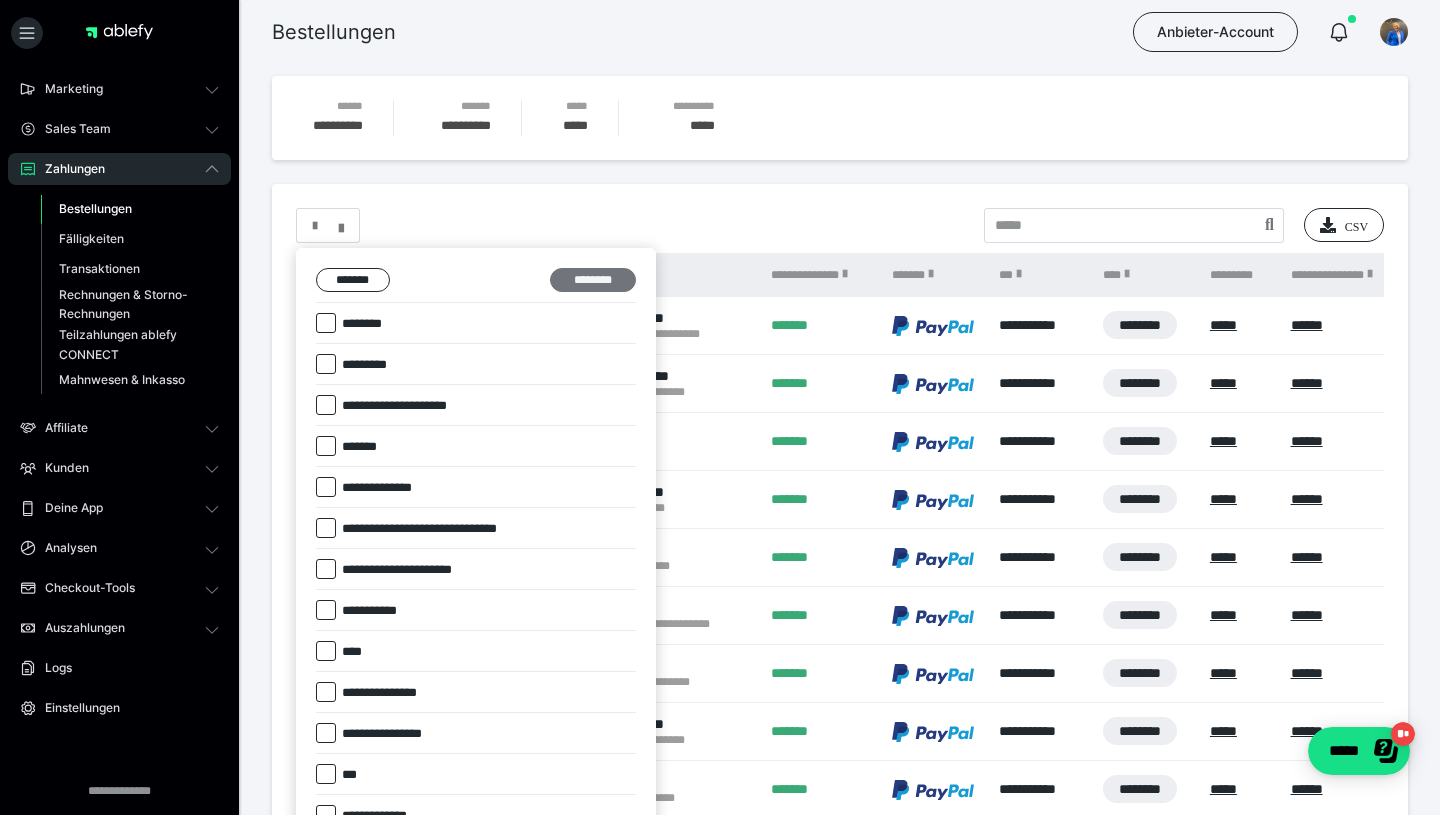 click on "********" at bounding box center (593, 280) 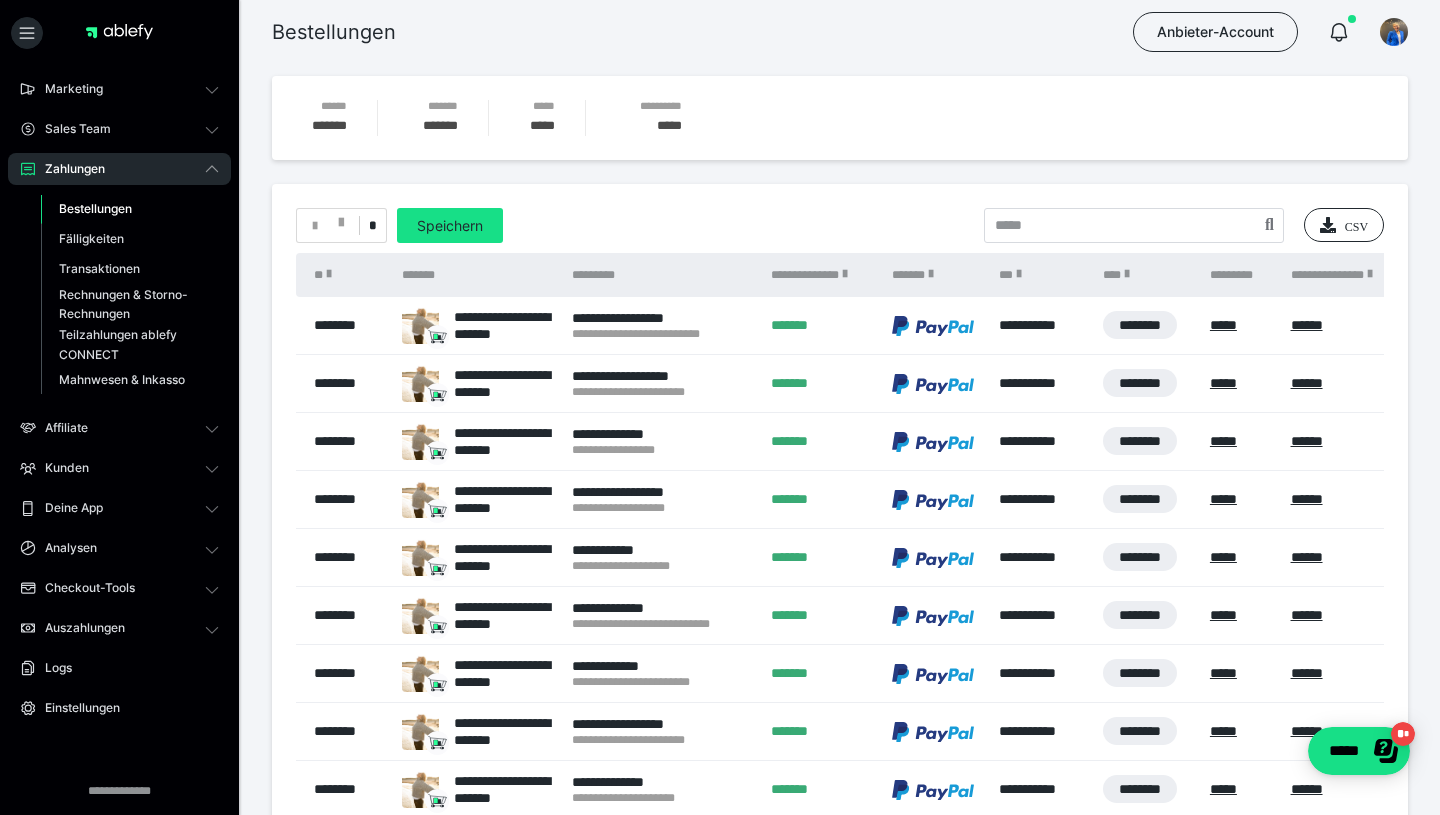 scroll, scrollTop: 277, scrollLeft: 0, axis: vertical 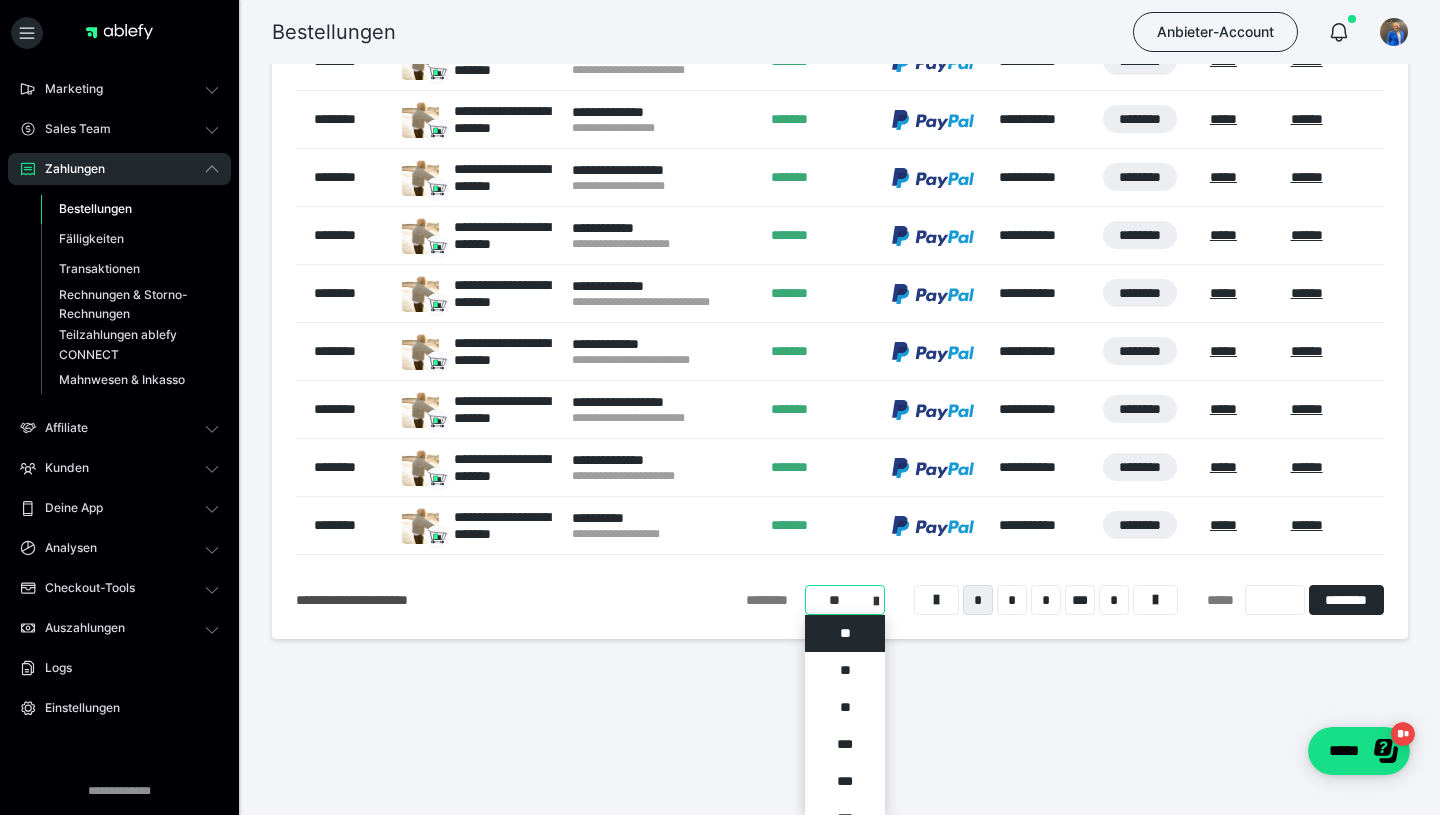 click on "**********" at bounding box center (845, 600) 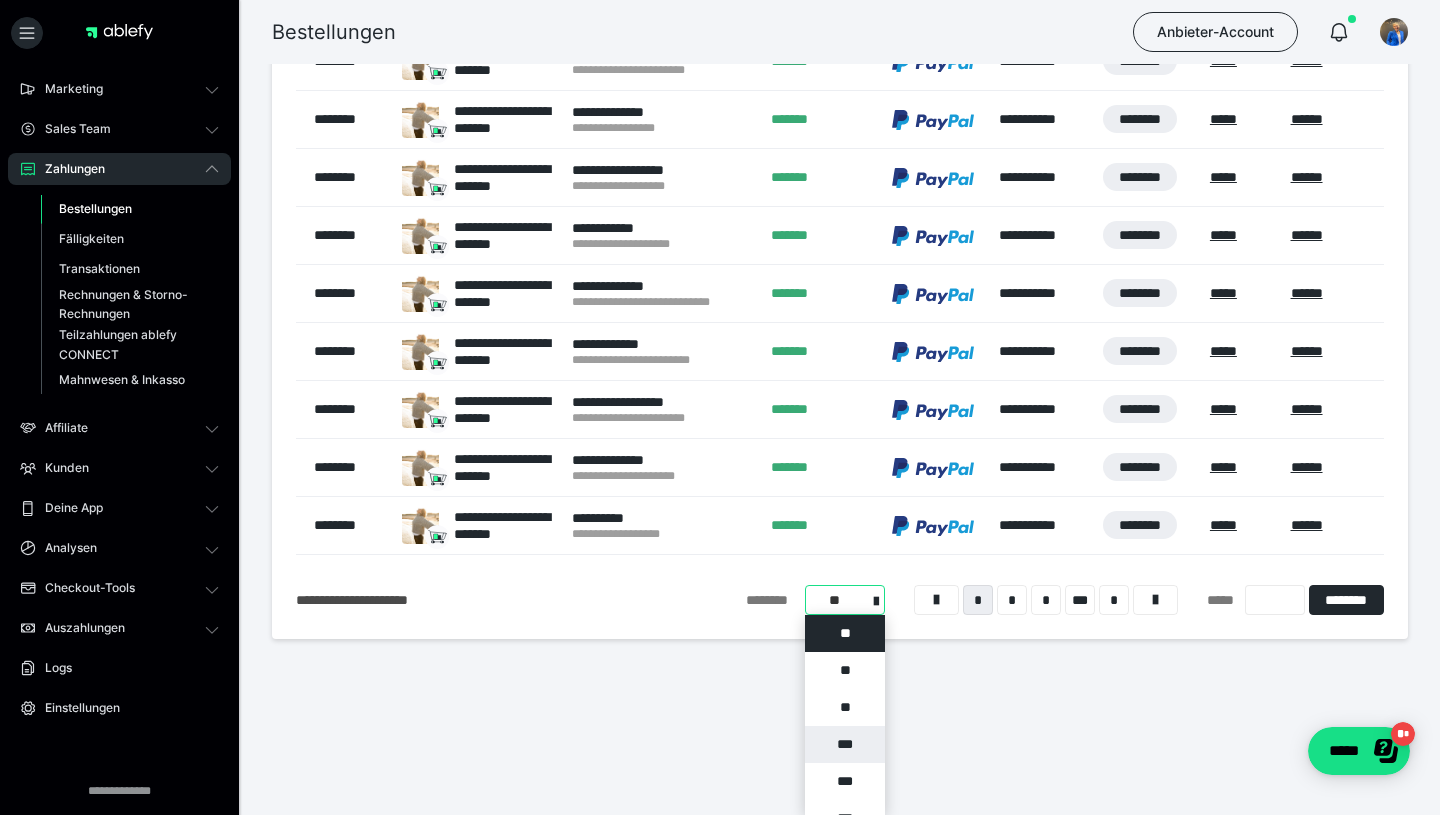 click on "***" at bounding box center [845, 744] 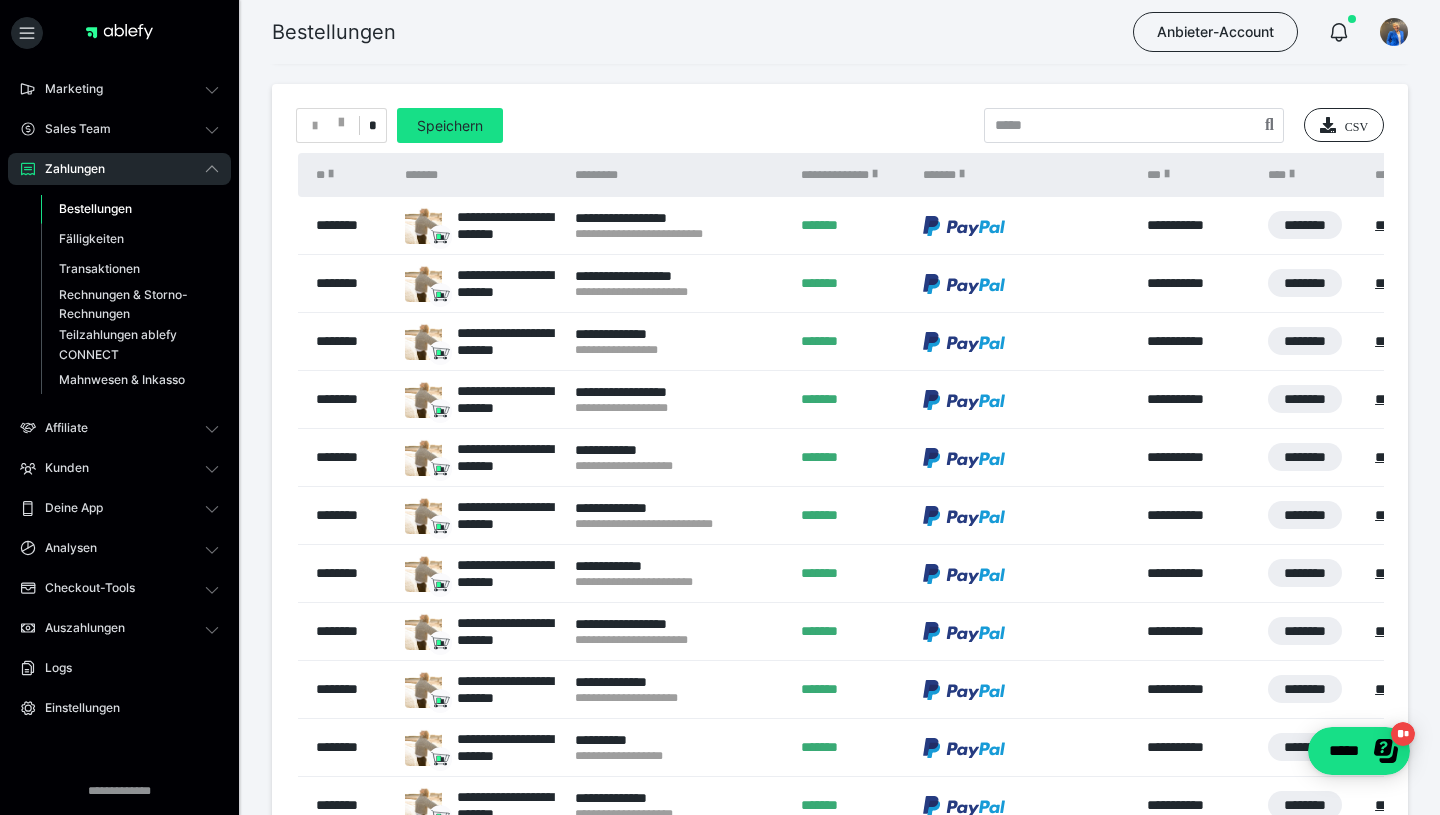scroll, scrollTop: 0, scrollLeft: 0, axis: both 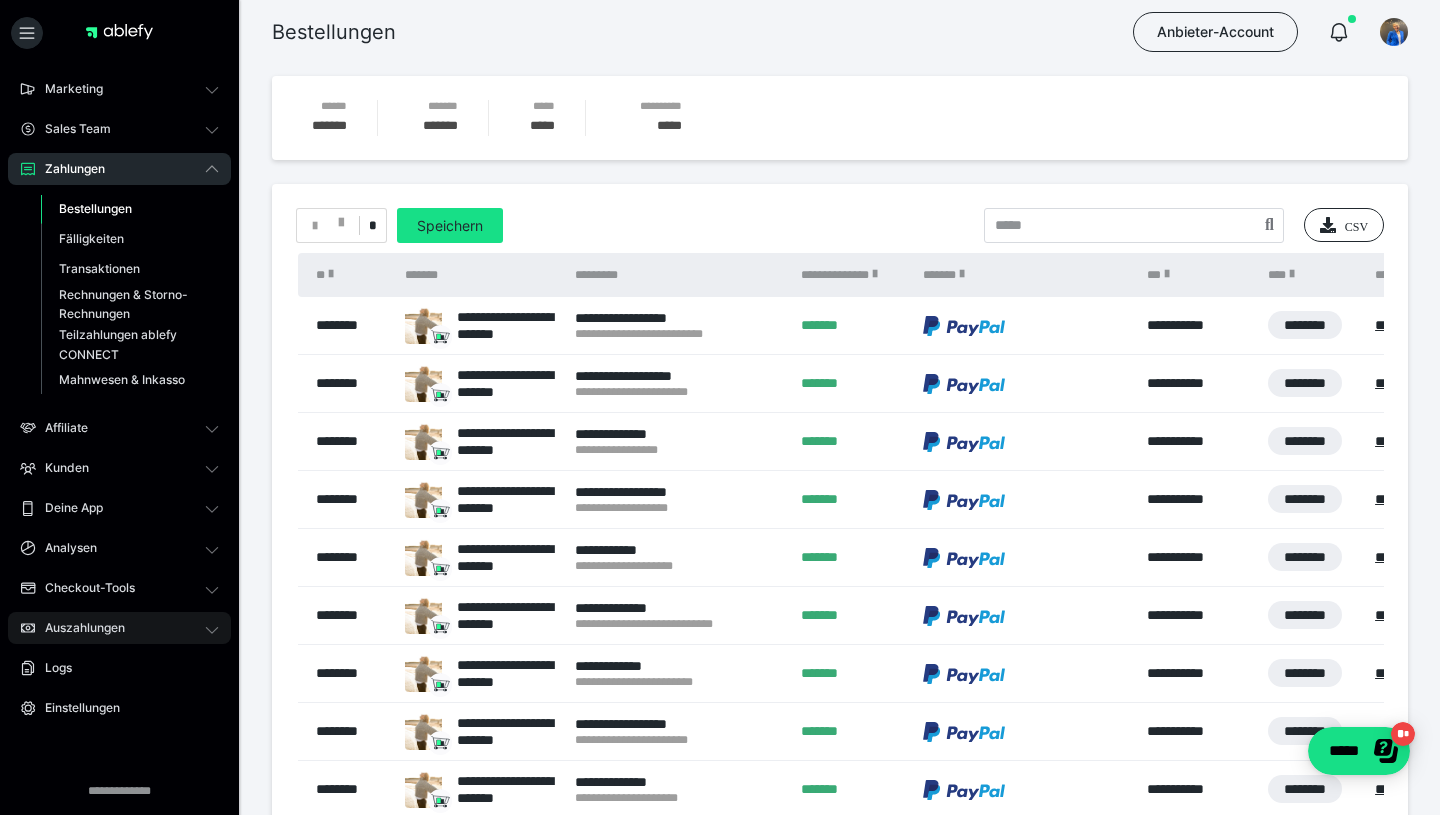 click on "Auszahlungen" at bounding box center (78, 628) 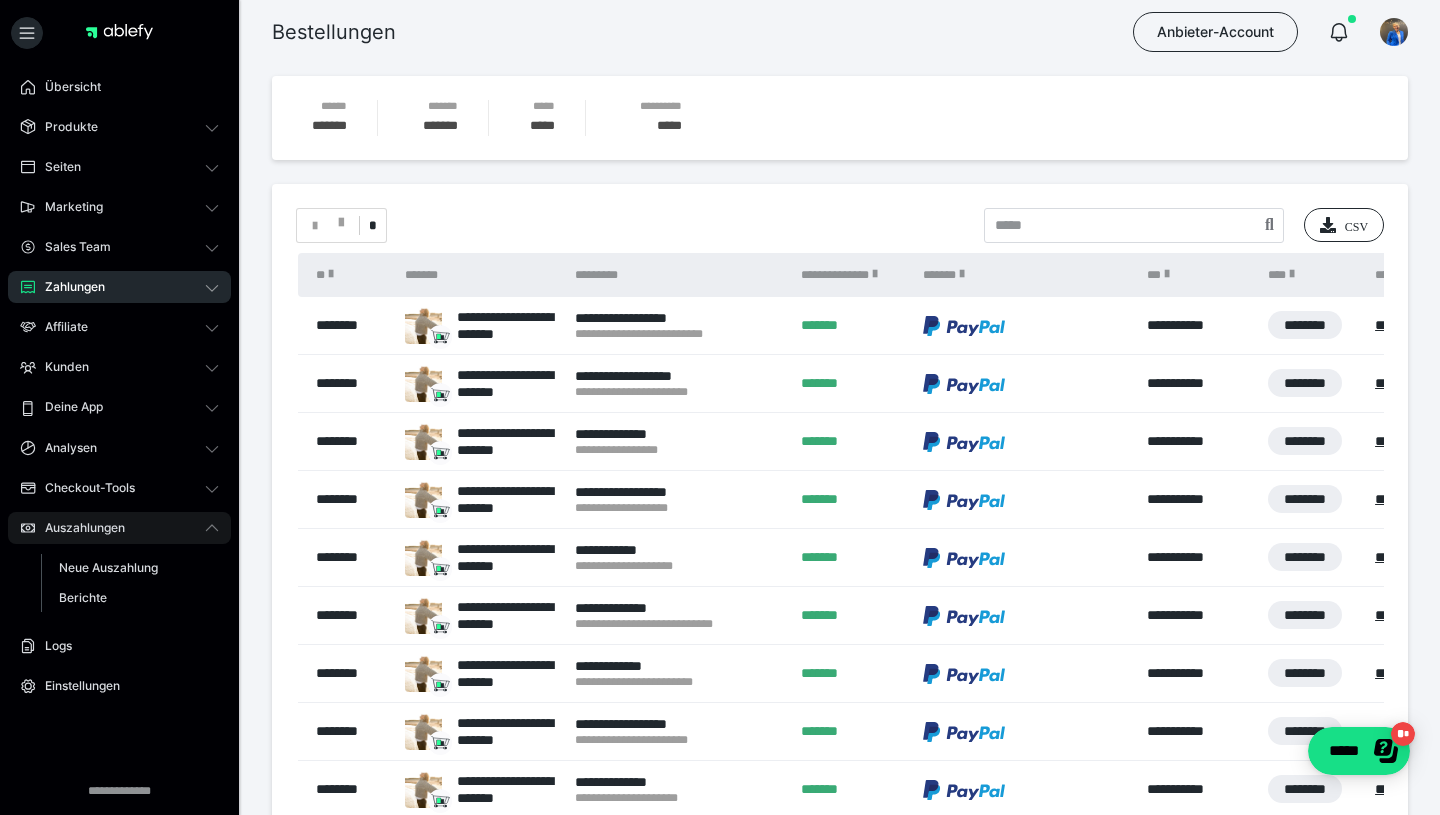 scroll, scrollTop: 3, scrollLeft: 0, axis: vertical 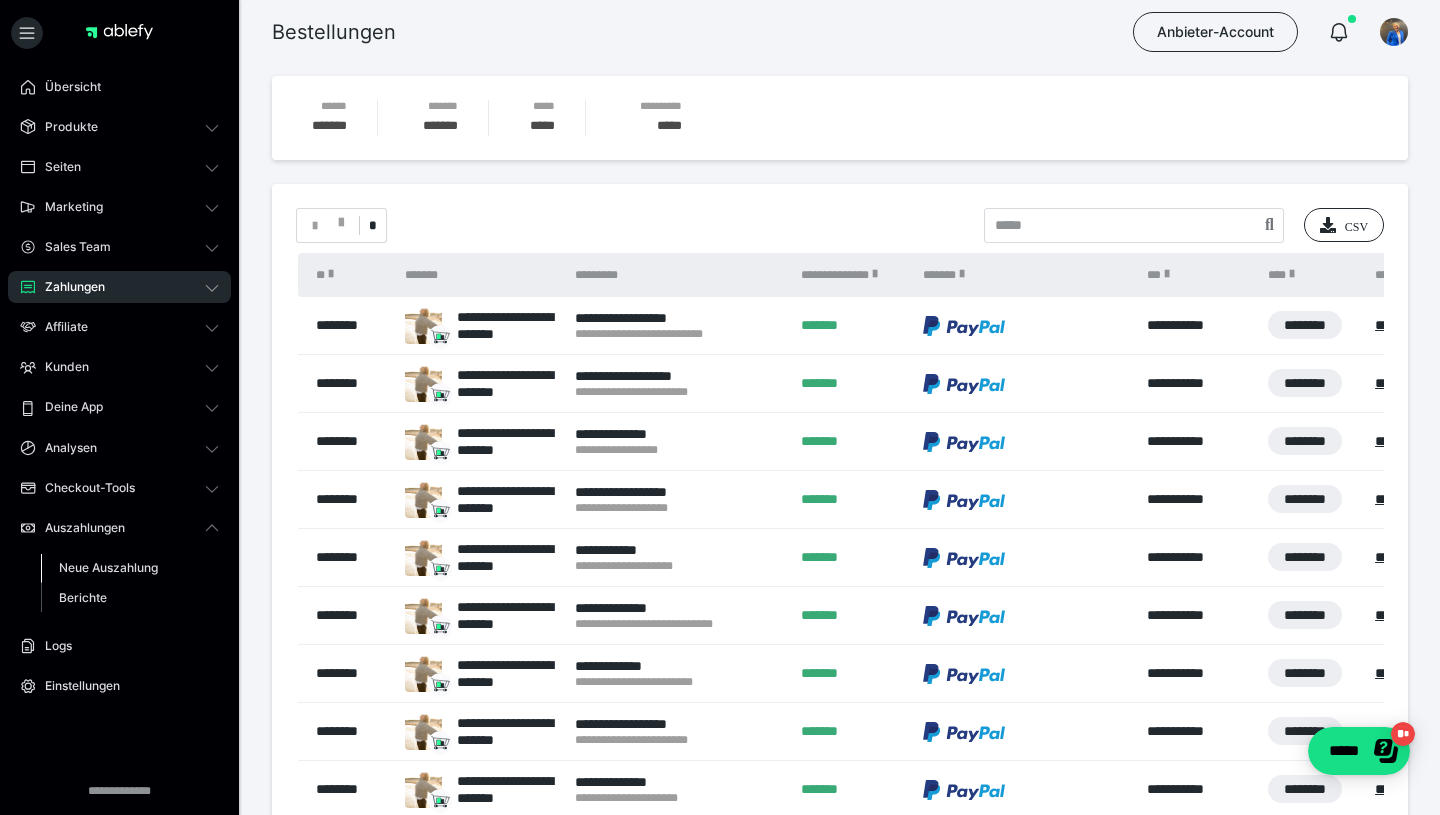 click on "Neue Auszahlung" at bounding box center (108, 567) 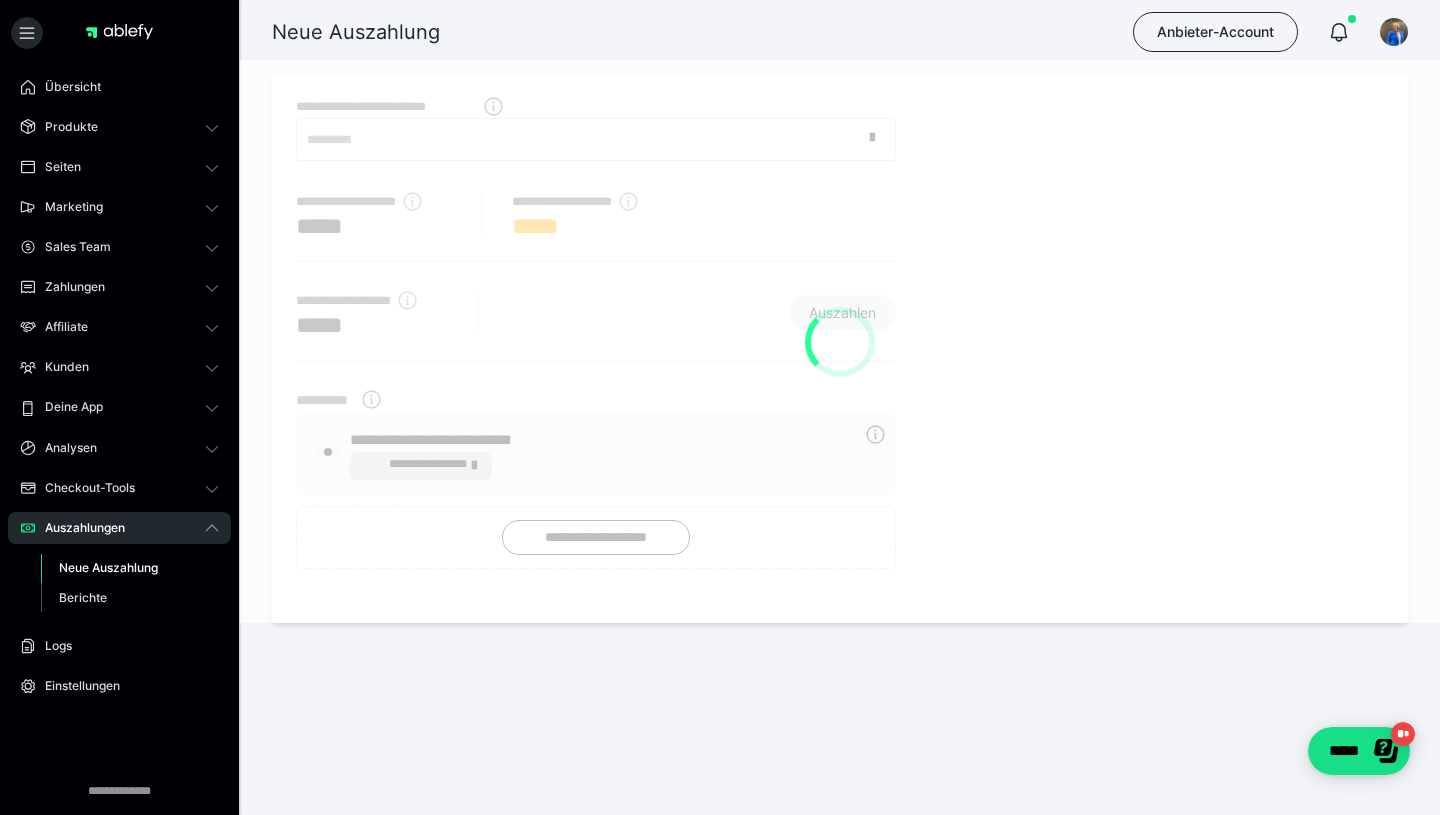 radio on "****" 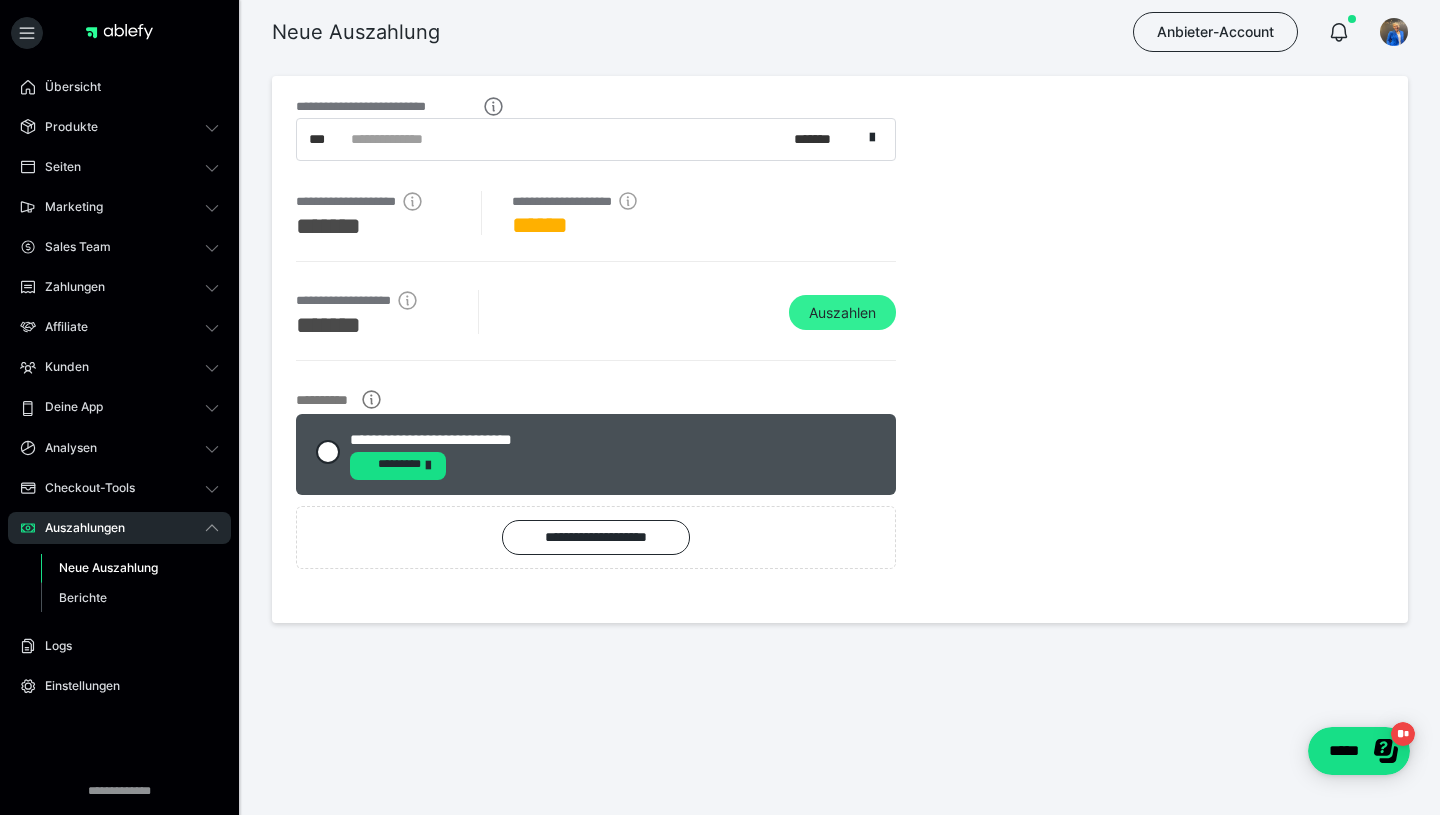 click on "Auszahlen" at bounding box center (842, 313) 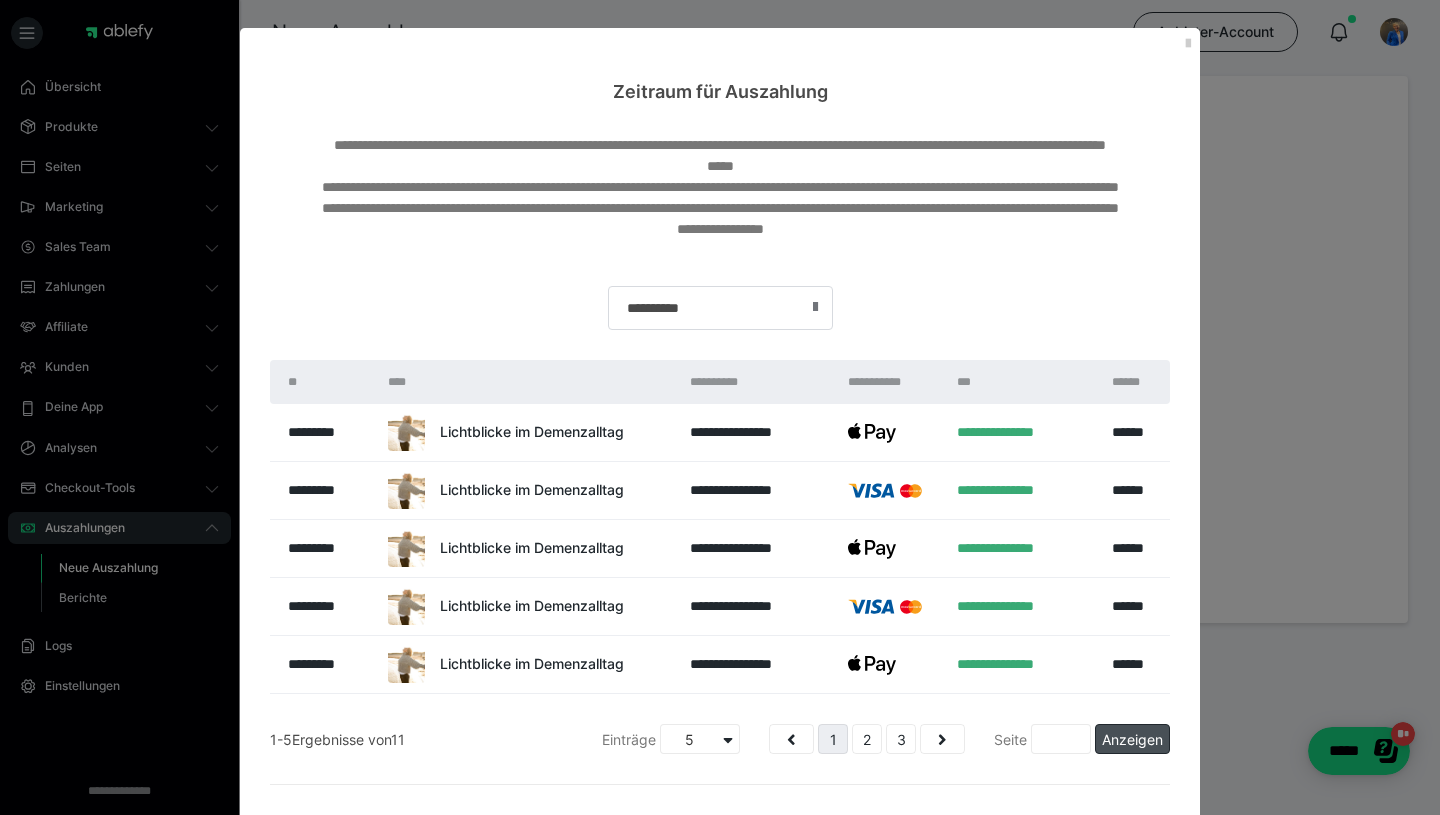 click on "Anzeigen" at bounding box center (1132, 739) 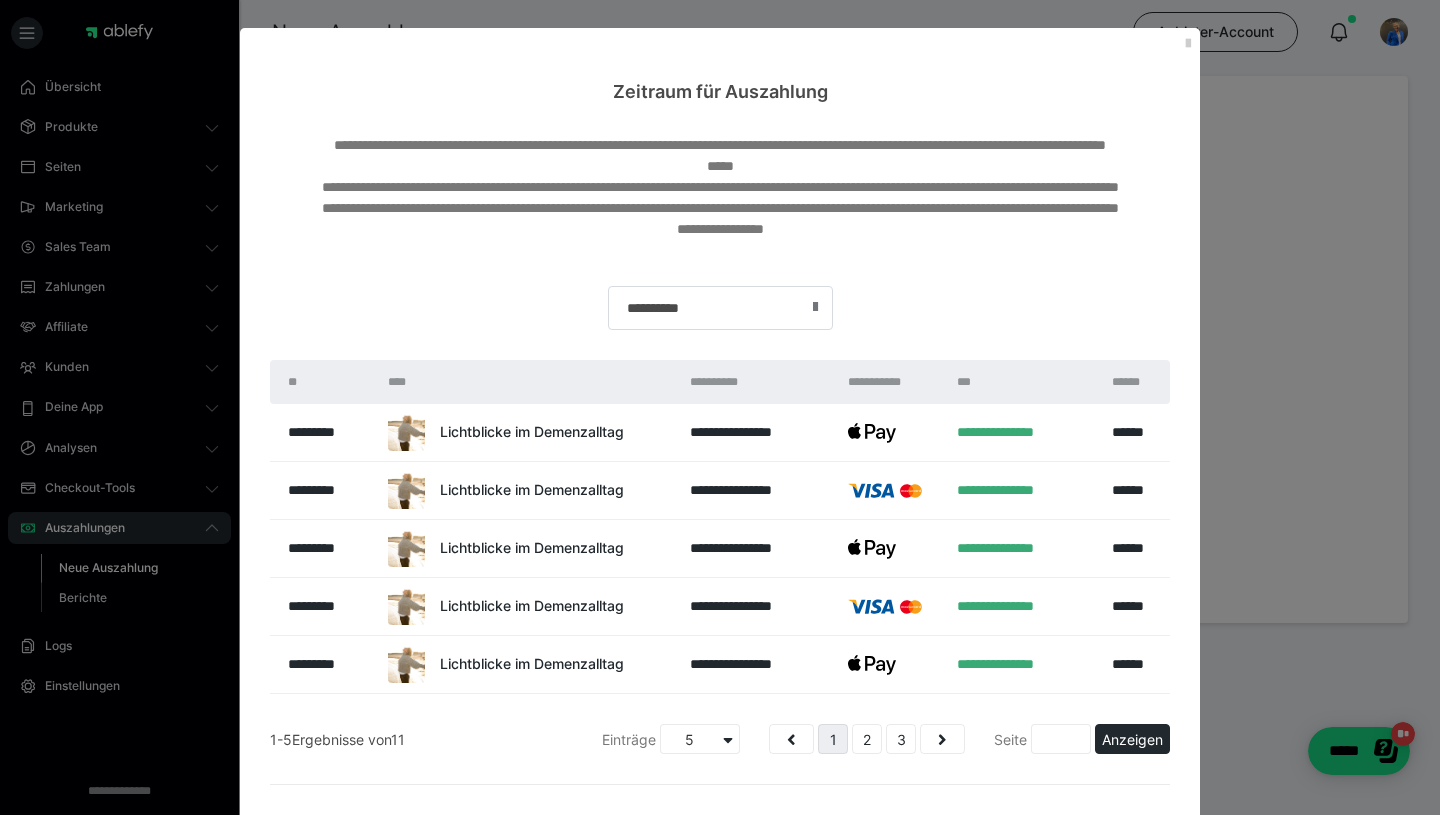 scroll, scrollTop: 162, scrollLeft: 0, axis: vertical 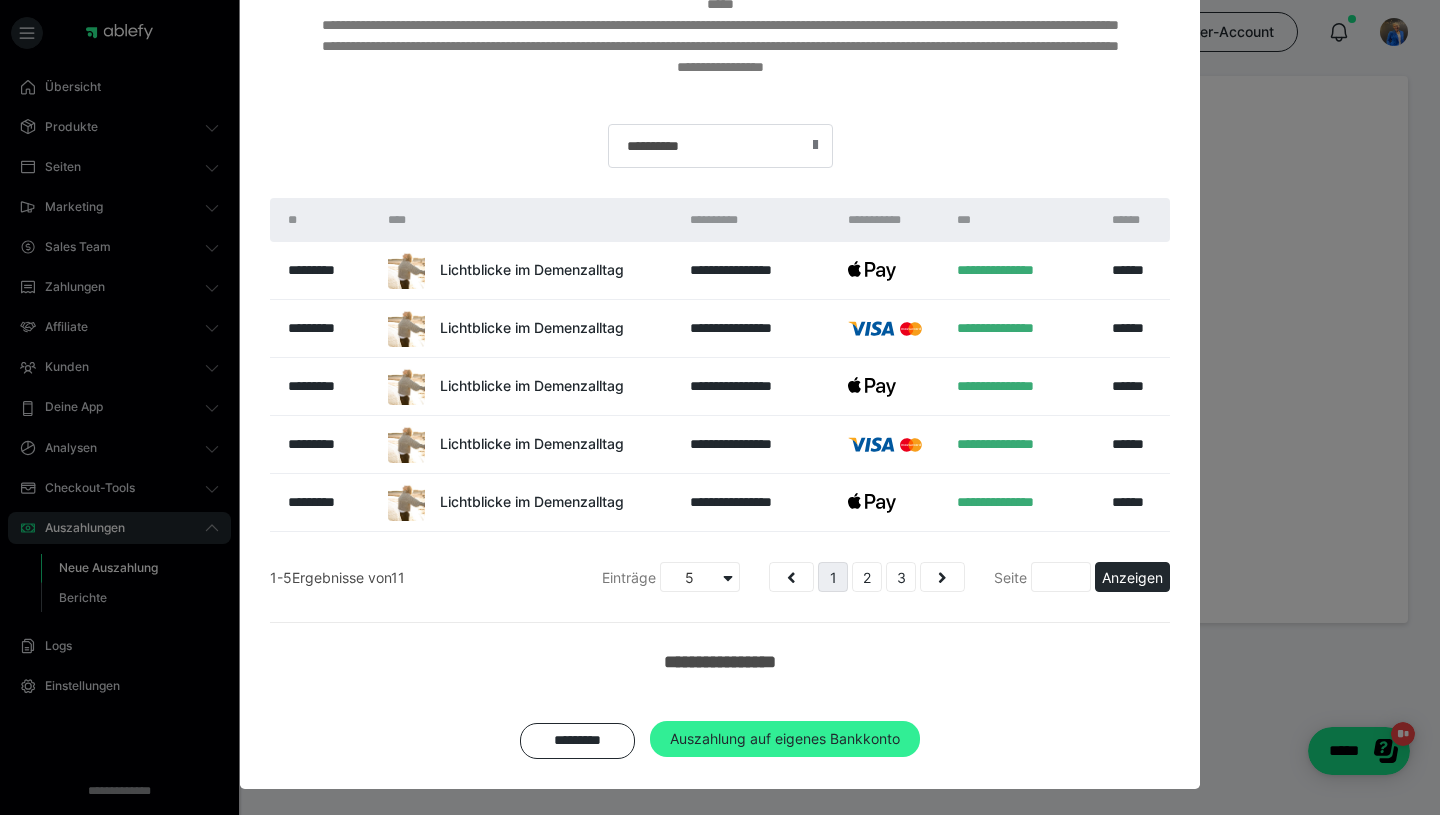 click on "Auszahlung auf eigenes Bankkonto" at bounding box center [785, 739] 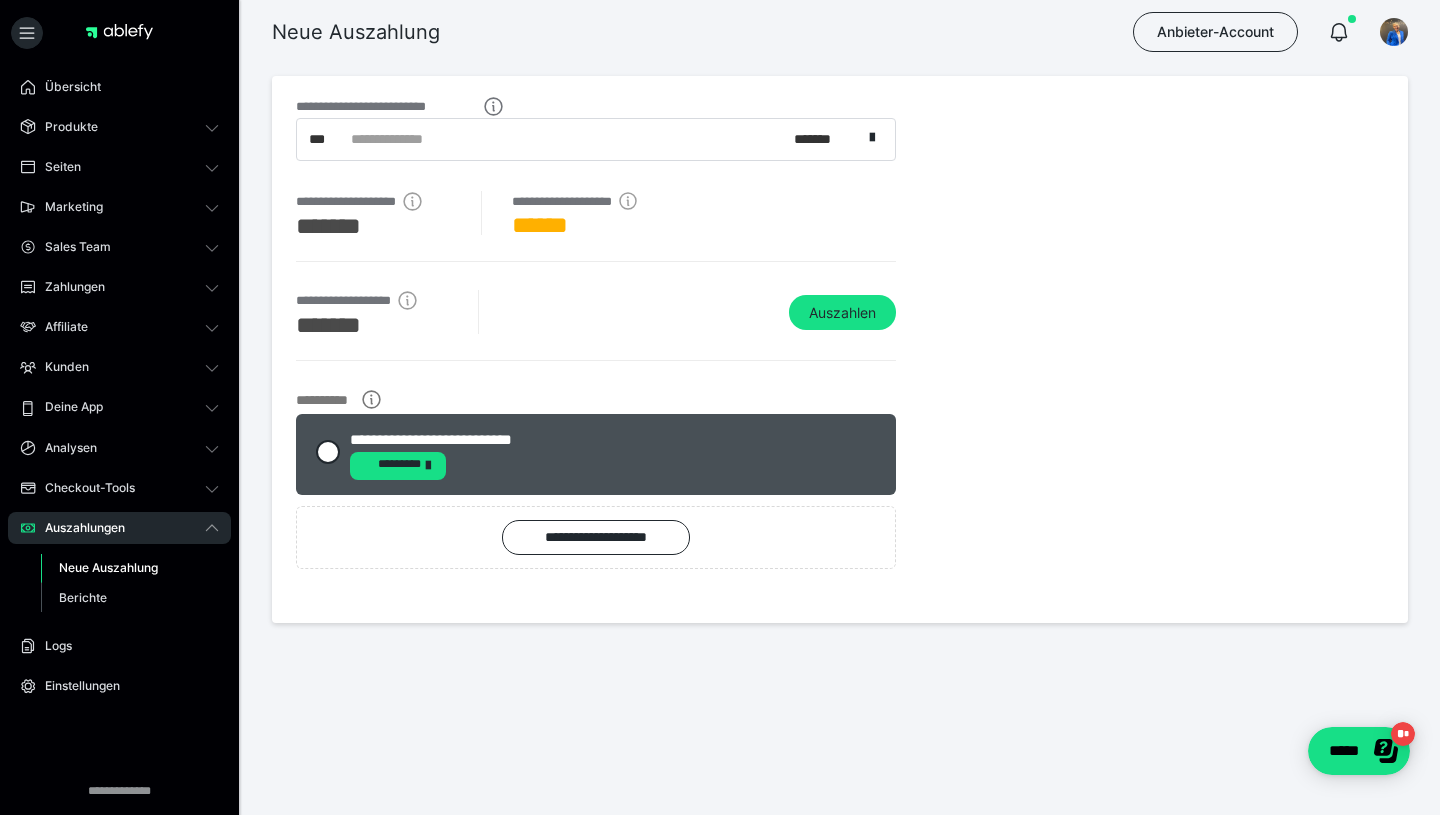 scroll, scrollTop: 102, scrollLeft: 0, axis: vertical 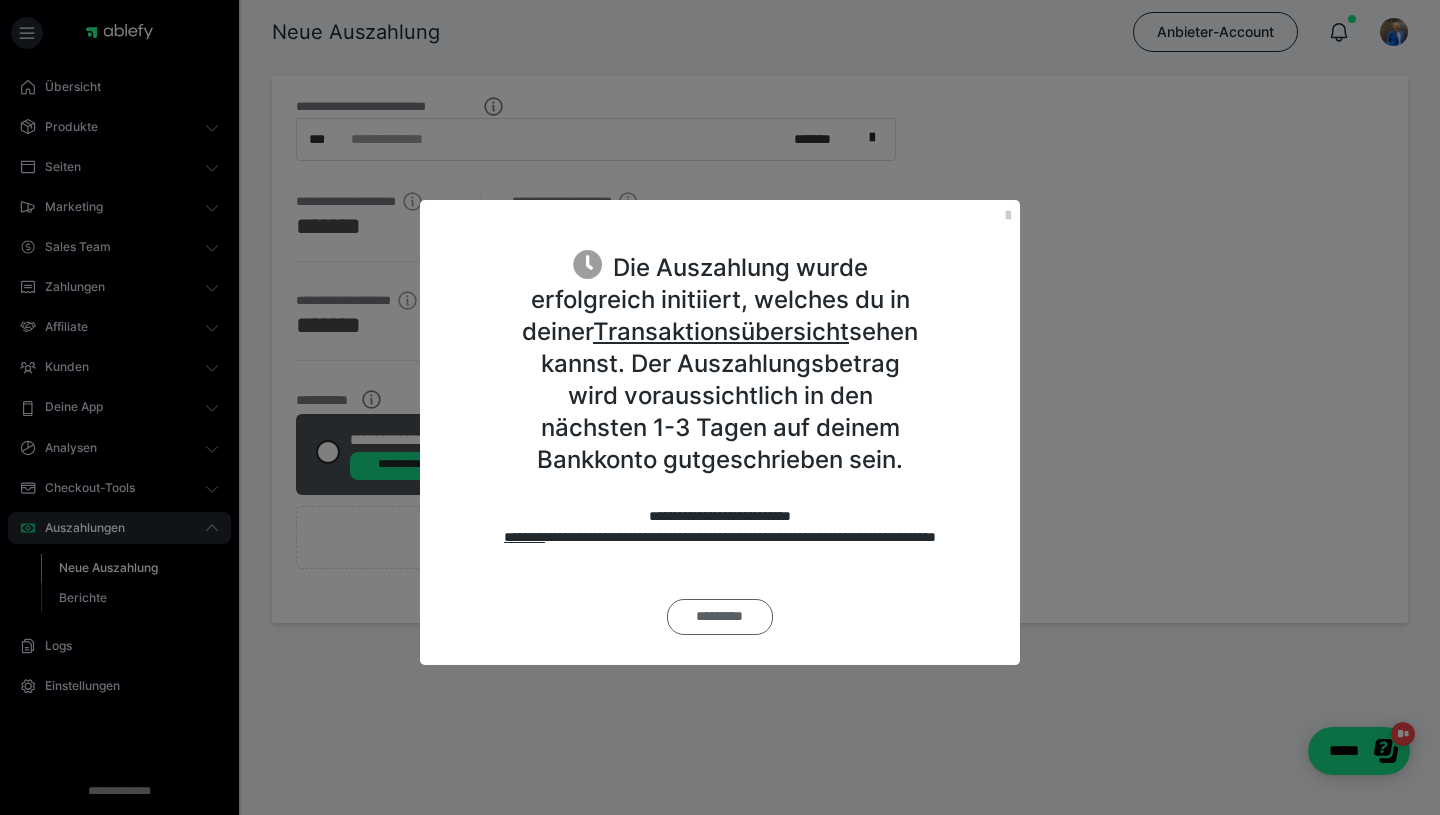 click on "*********" at bounding box center [720, 617] 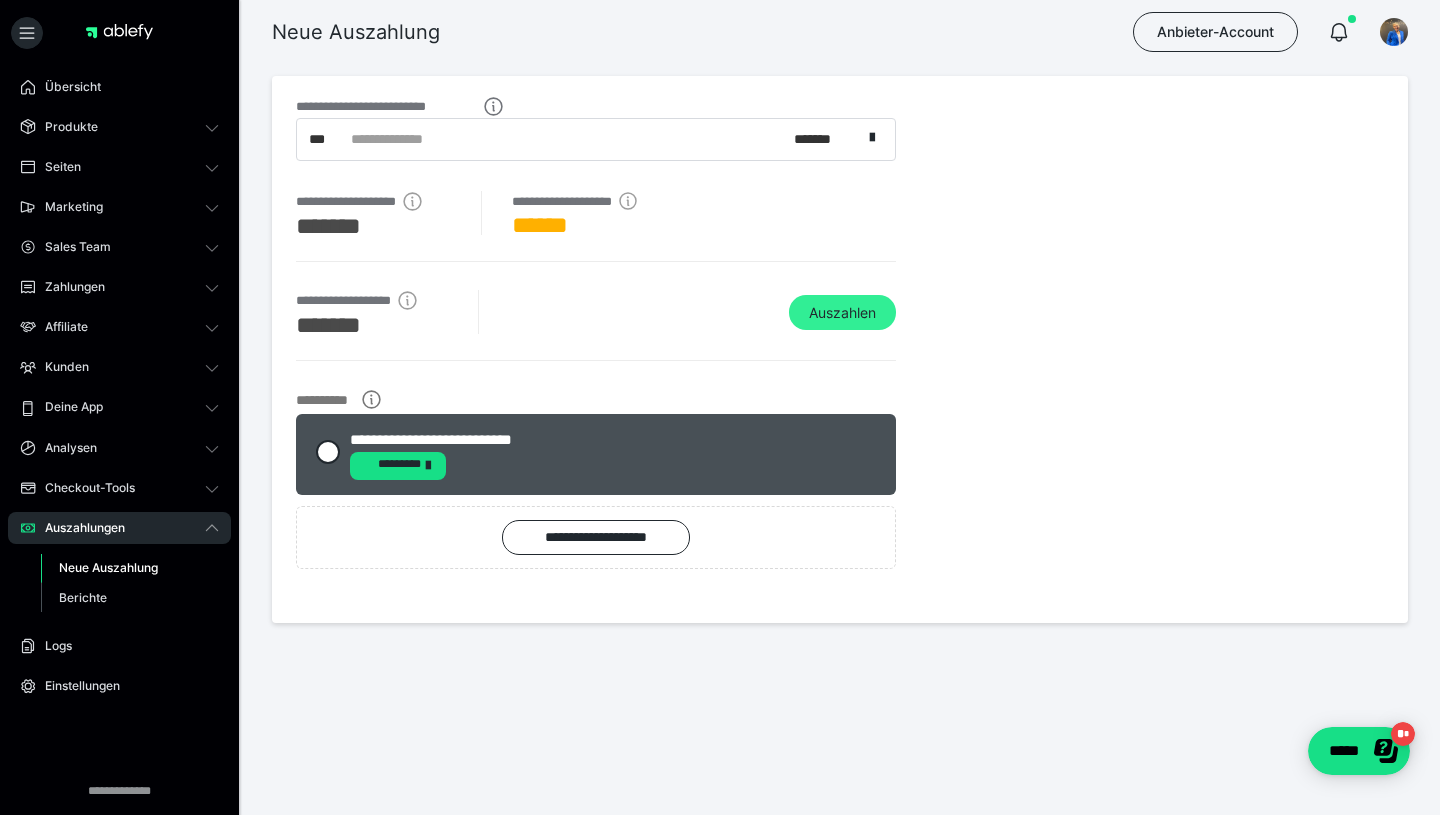 click on "Auszahlen" at bounding box center (842, 313) 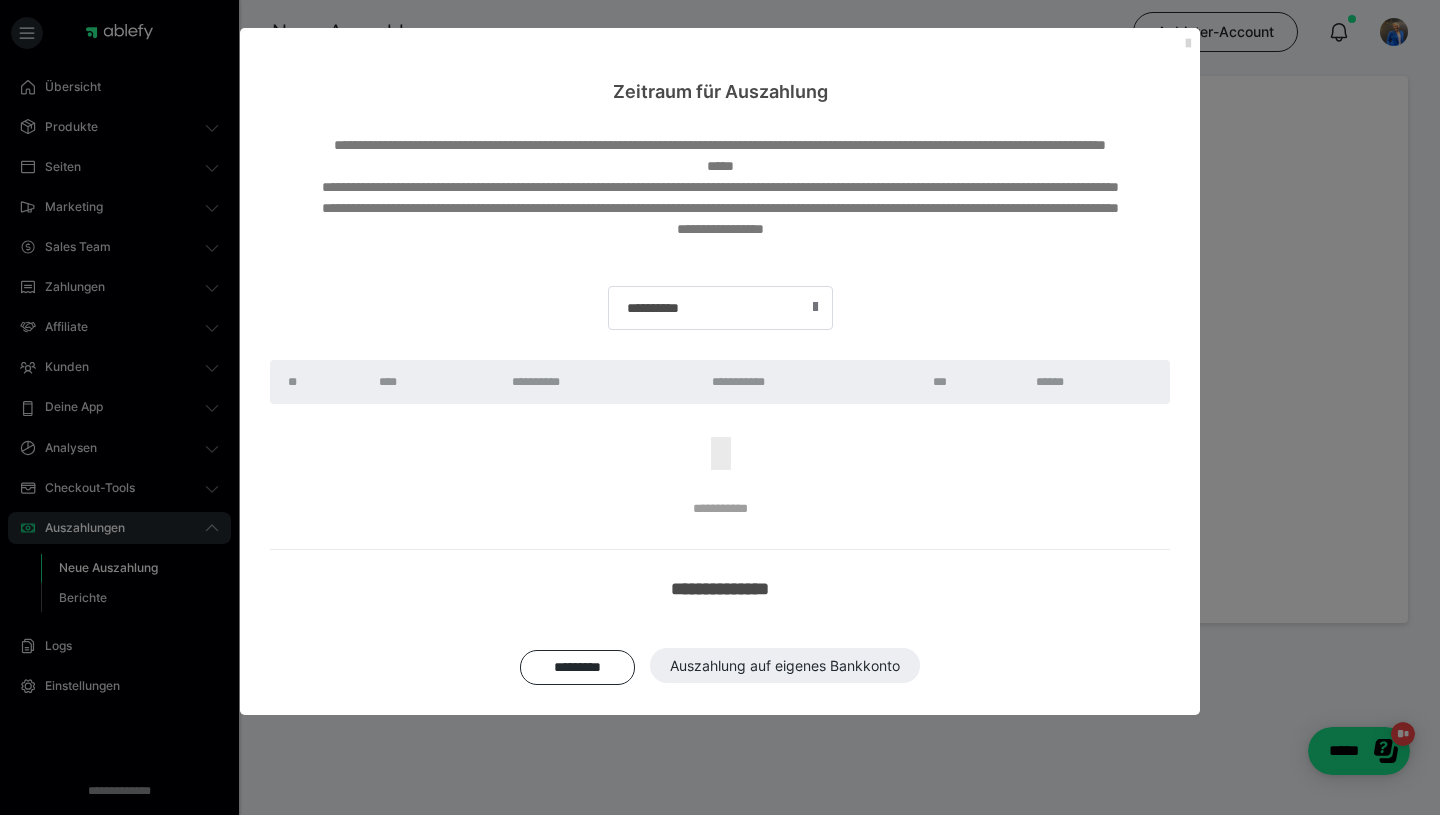 click at bounding box center (1188, 44) 